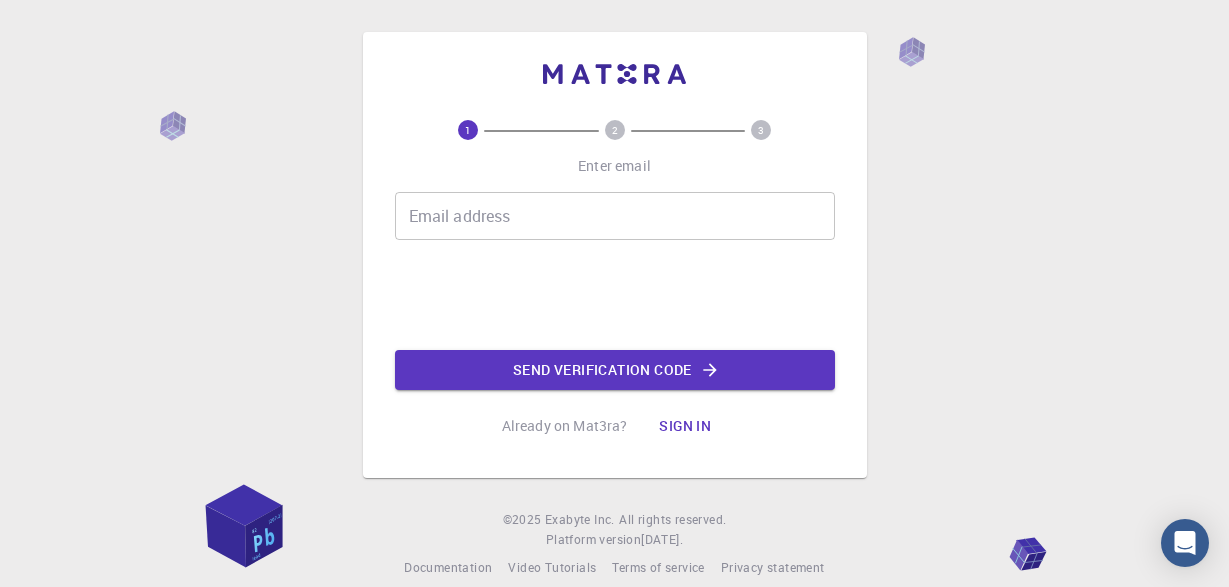 scroll, scrollTop: 0, scrollLeft: 0, axis: both 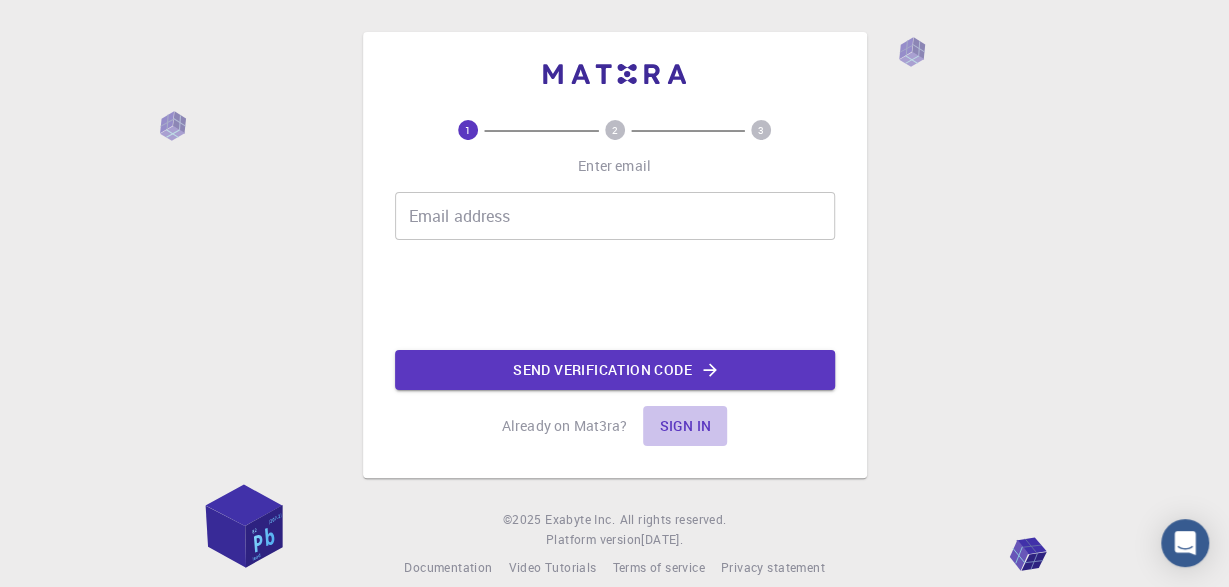 click on "Sign in" at bounding box center [685, 426] 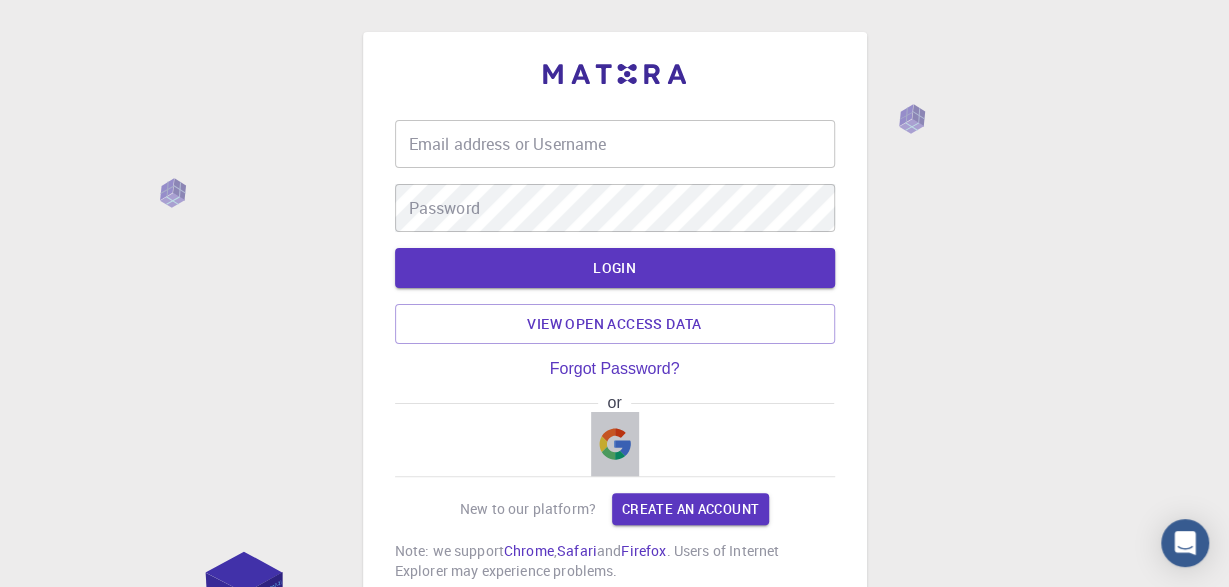 click at bounding box center (615, 444) 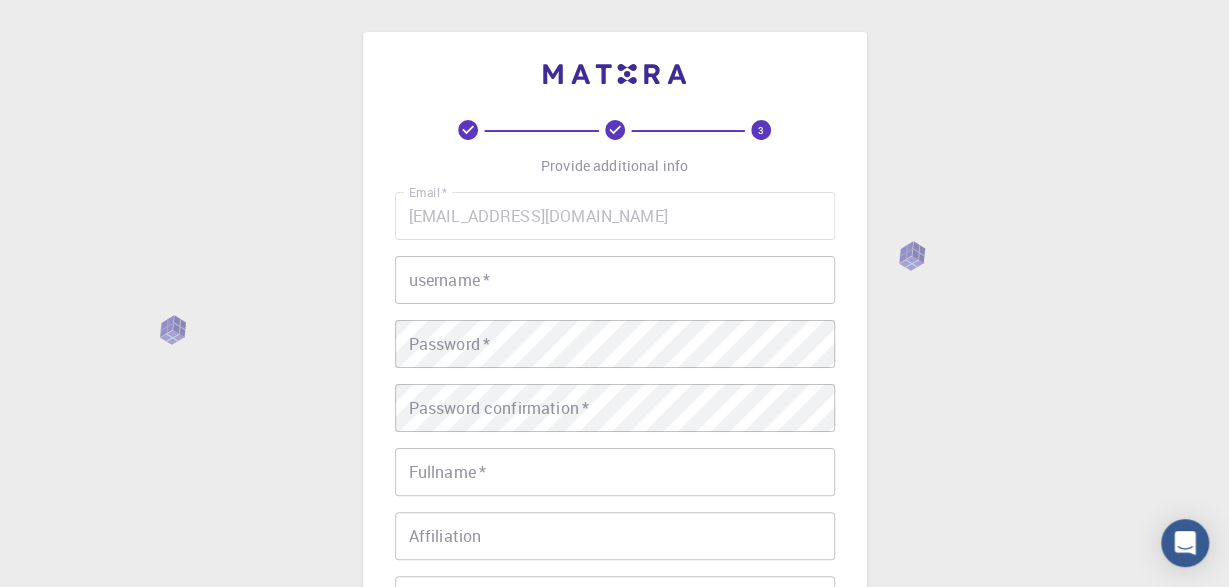 scroll, scrollTop: 431, scrollLeft: 0, axis: vertical 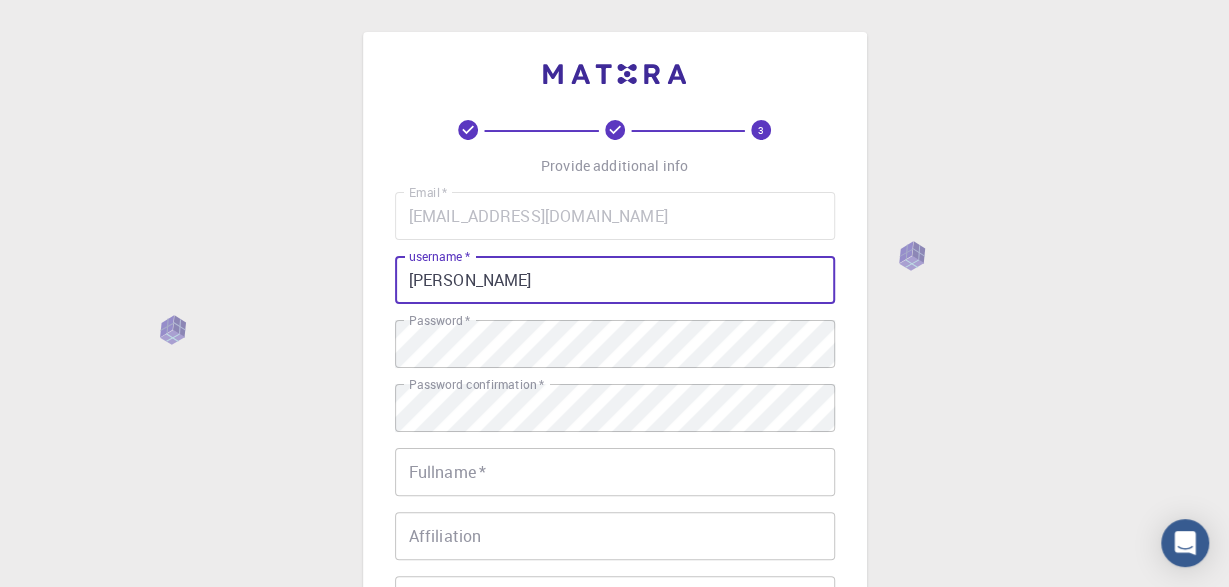 drag, startPoint x: 544, startPoint y: 286, endPoint x: 175, endPoint y: 261, distance: 369.84592 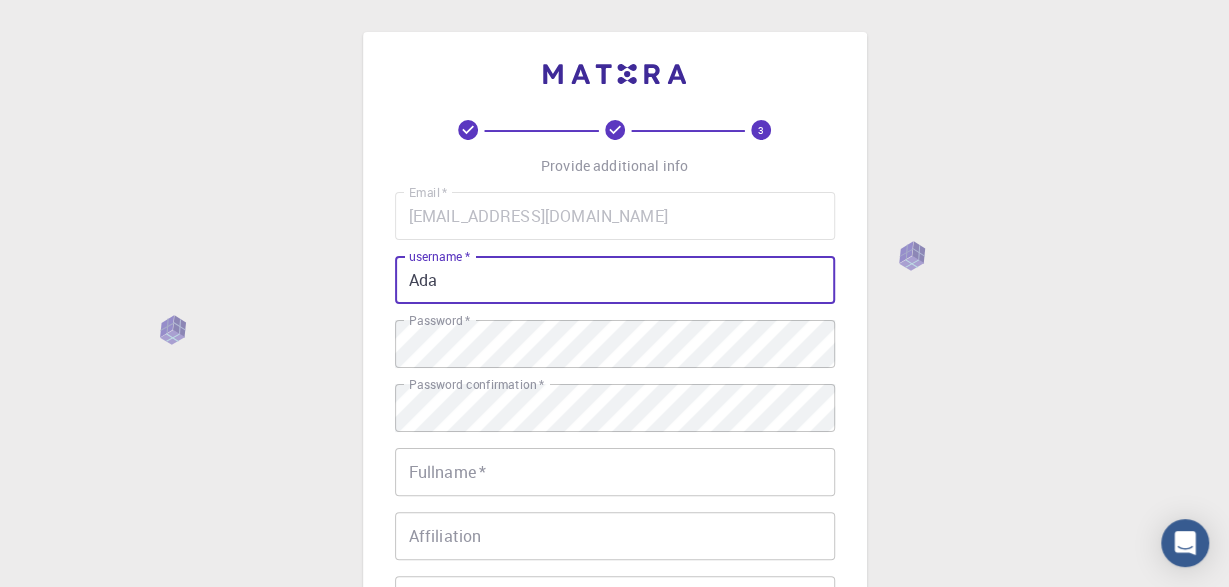 type on "Ada" 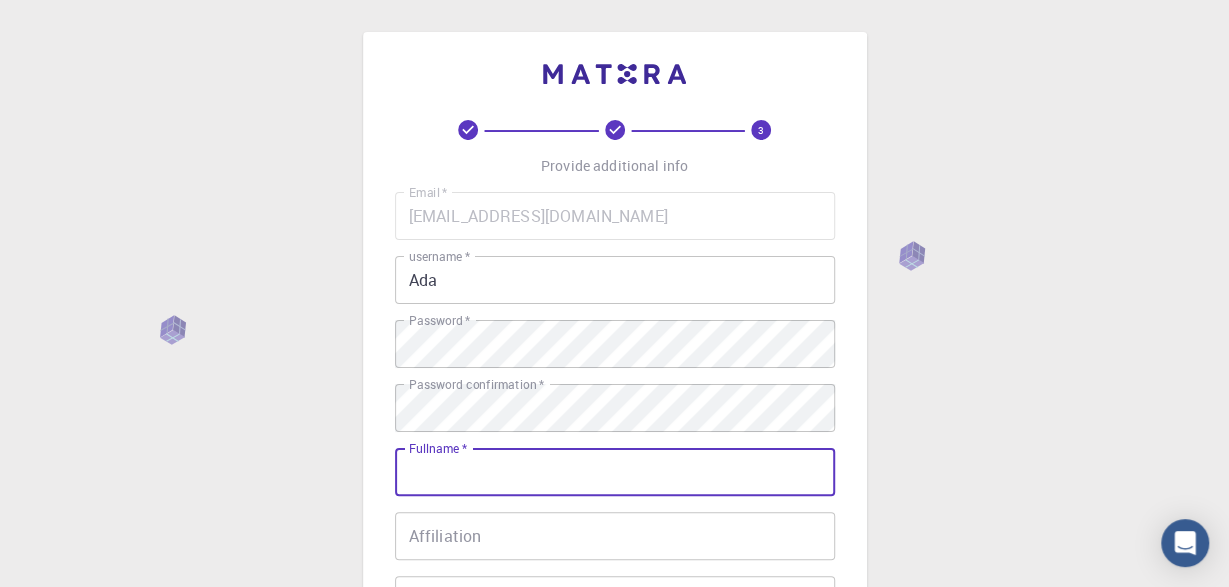 click on "Fullname   *" at bounding box center [615, 472] 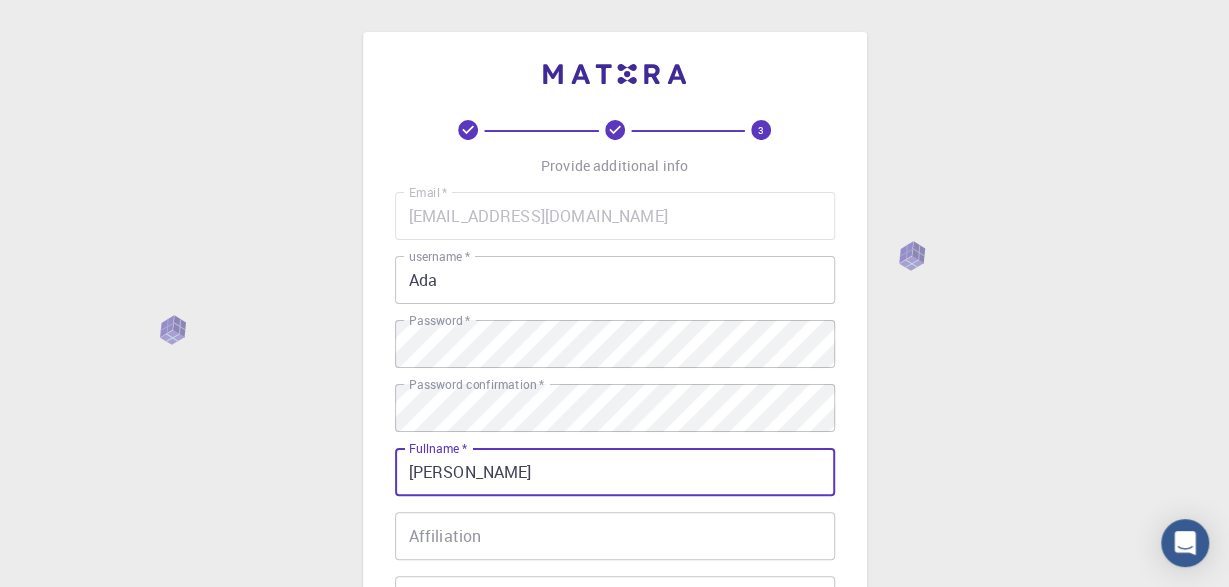 type on "[PERSON_NAME]" 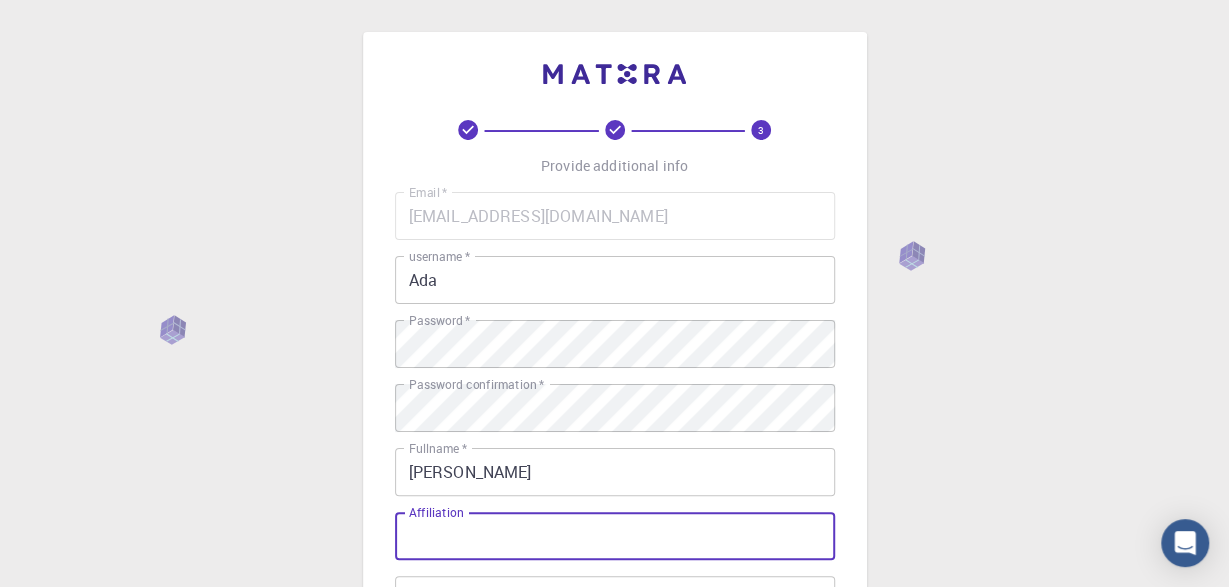 click on "Affiliation" at bounding box center (615, 536) 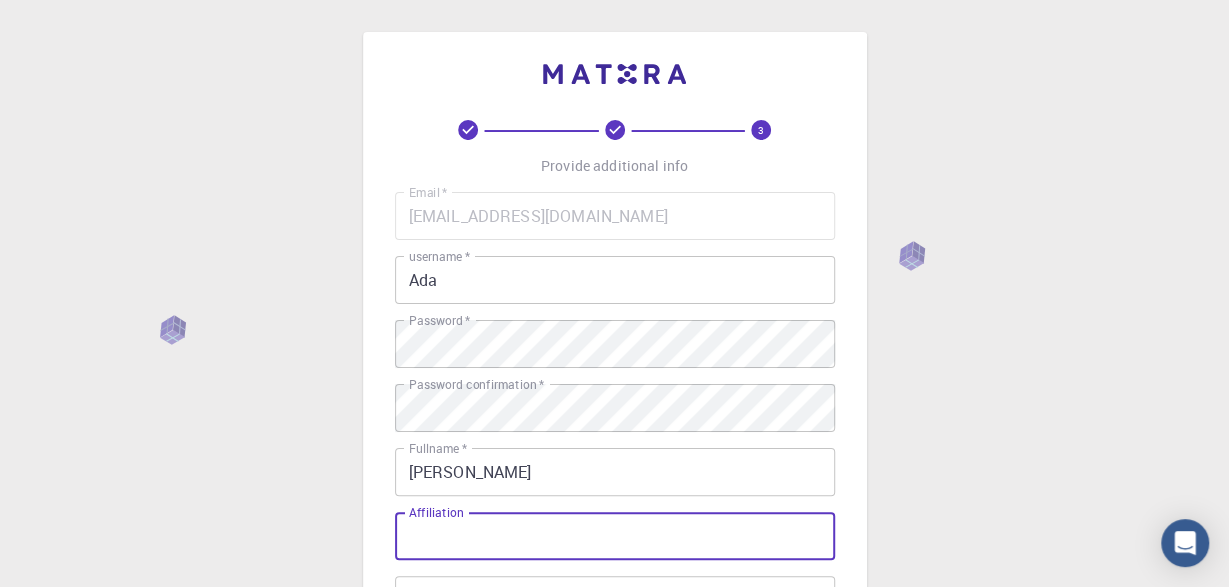 type on "U" 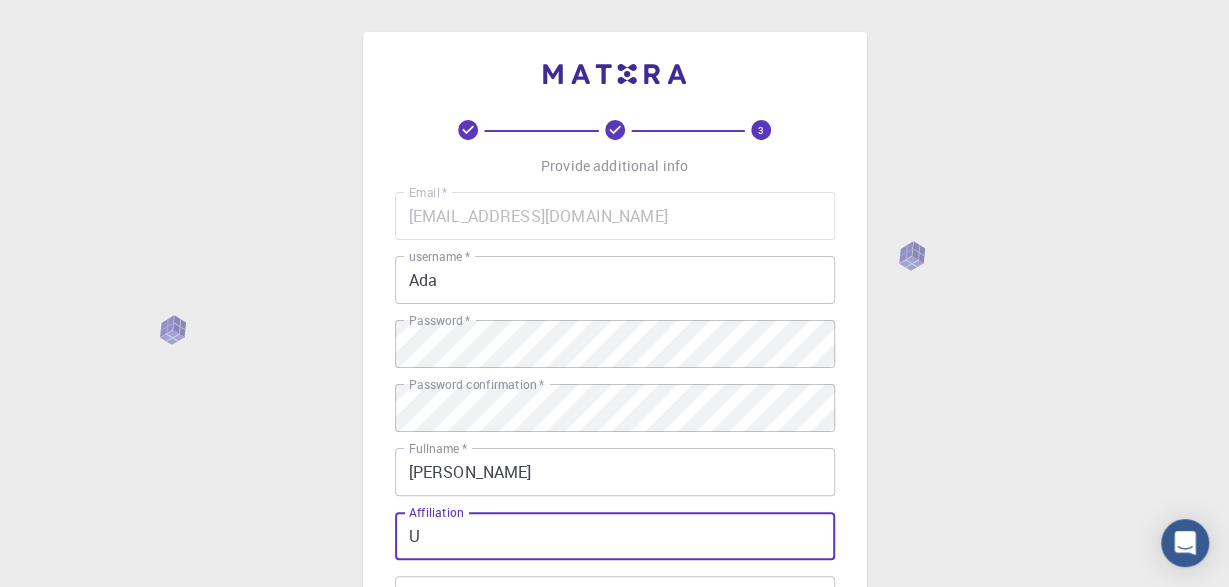 type 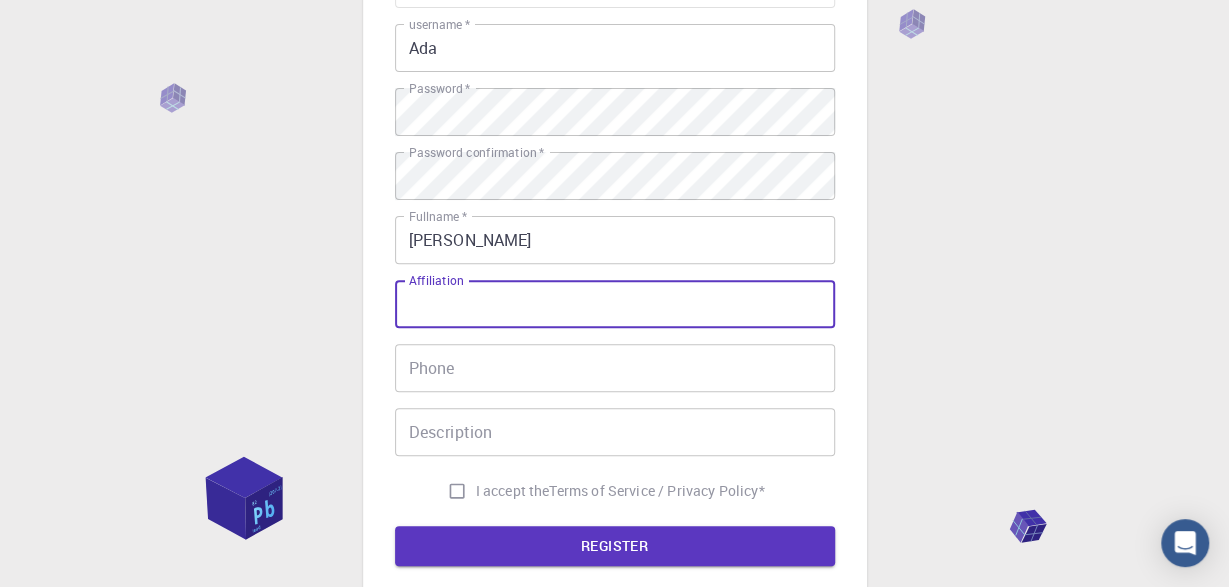 scroll, scrollTop: 288, scrollLeft: 0, axis: vertical 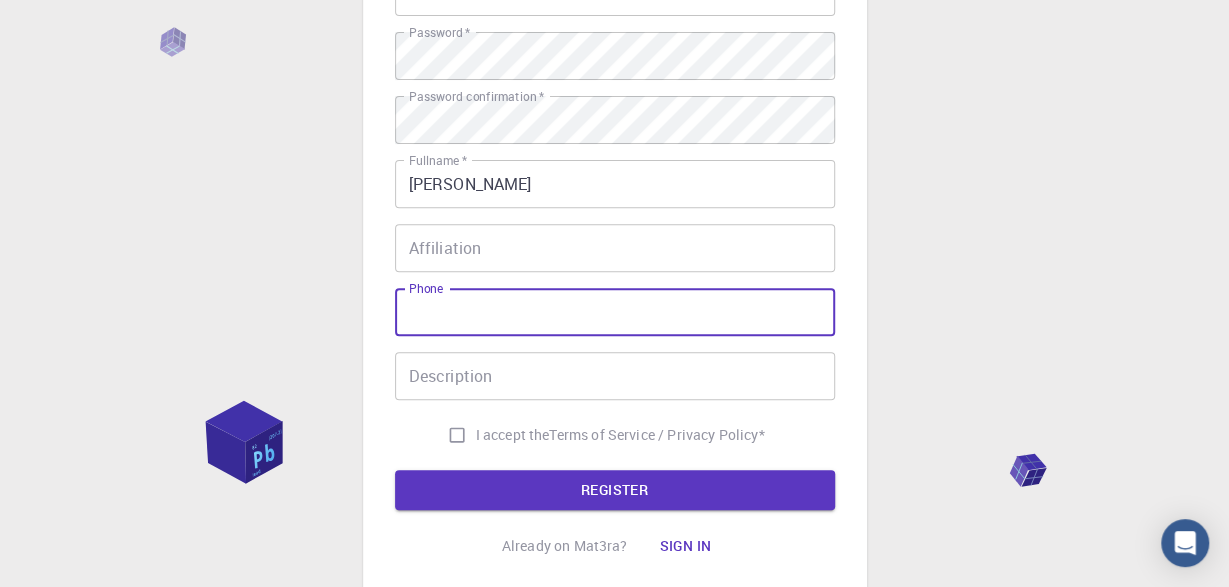 click on "Phone" at bounding box center (615, 312) 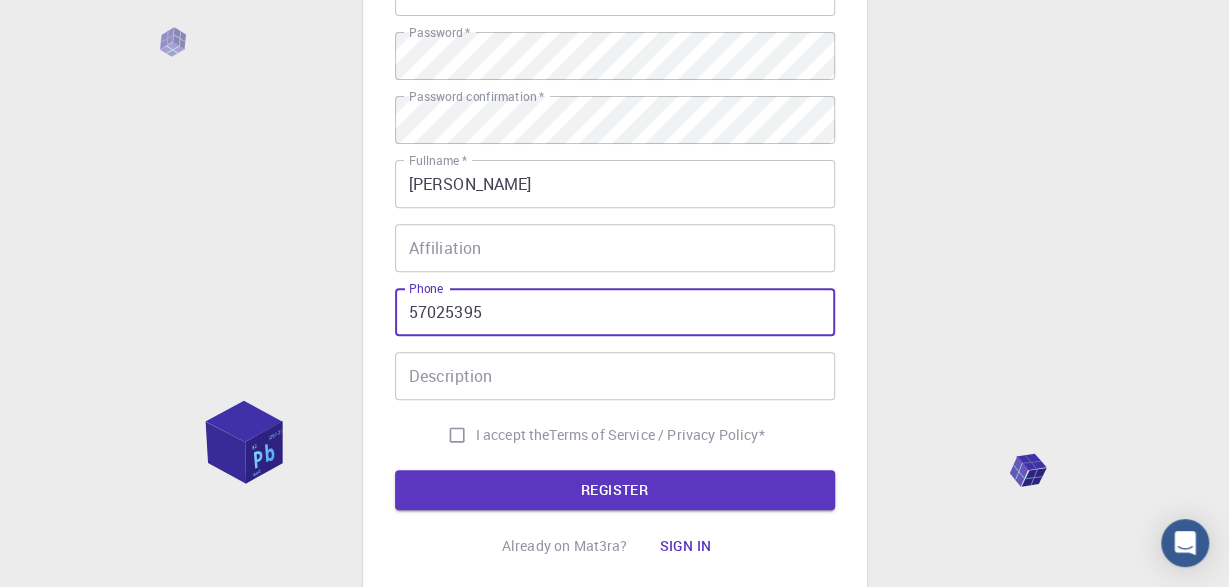 type on "57025395" 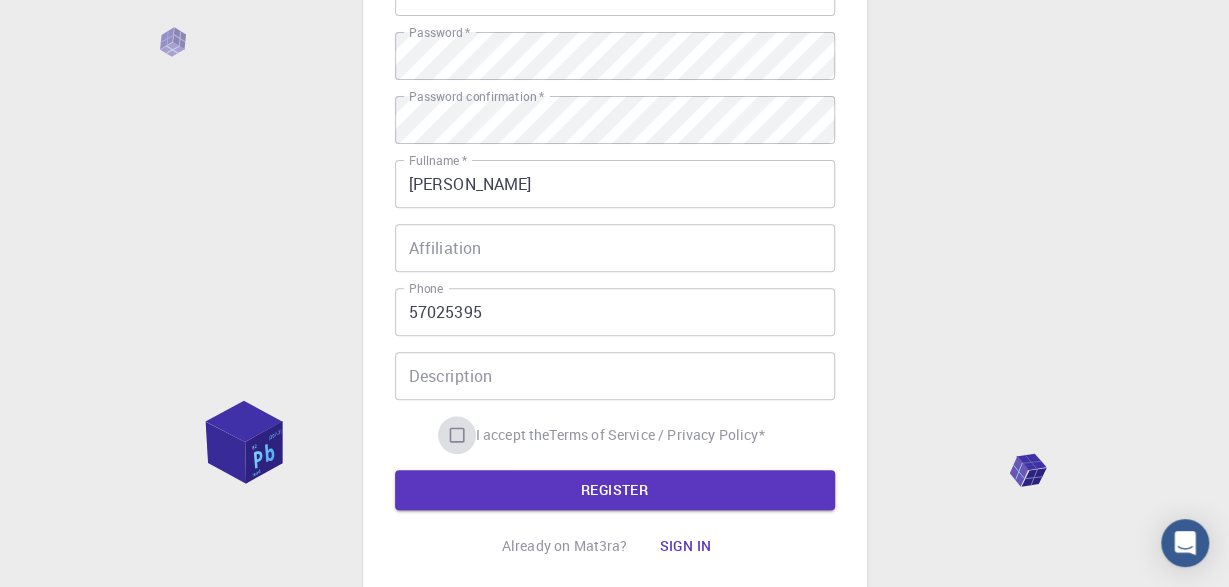 click on "I accept the  Terms of Service / Privacy Policy  *" at bounding box center (457, 435) 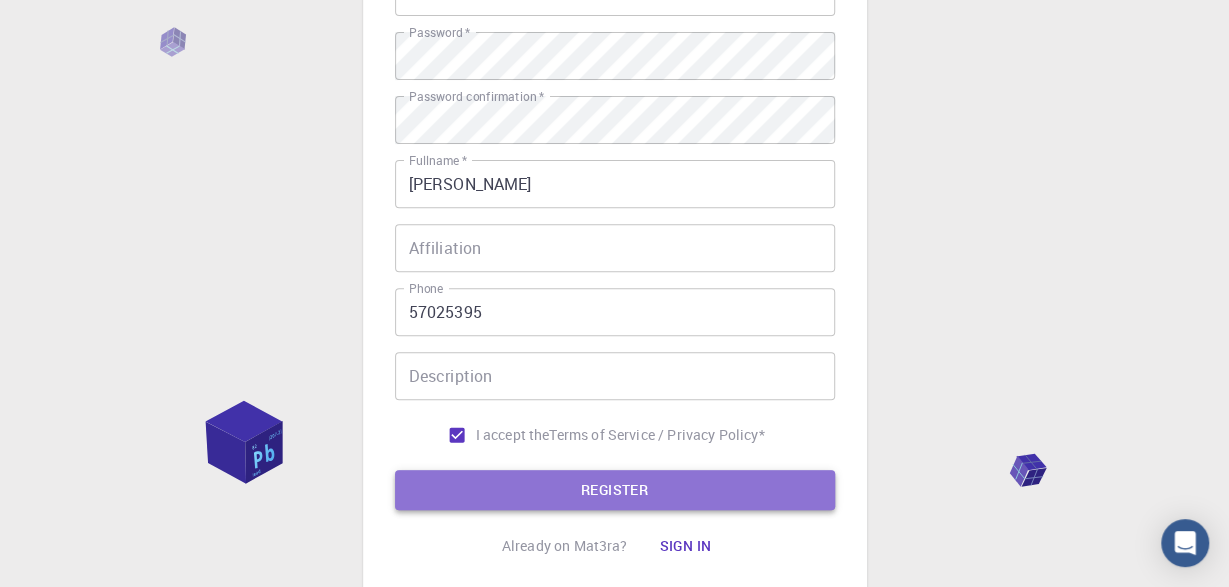 click on "REGISTER" at bounding box center (615, 490) 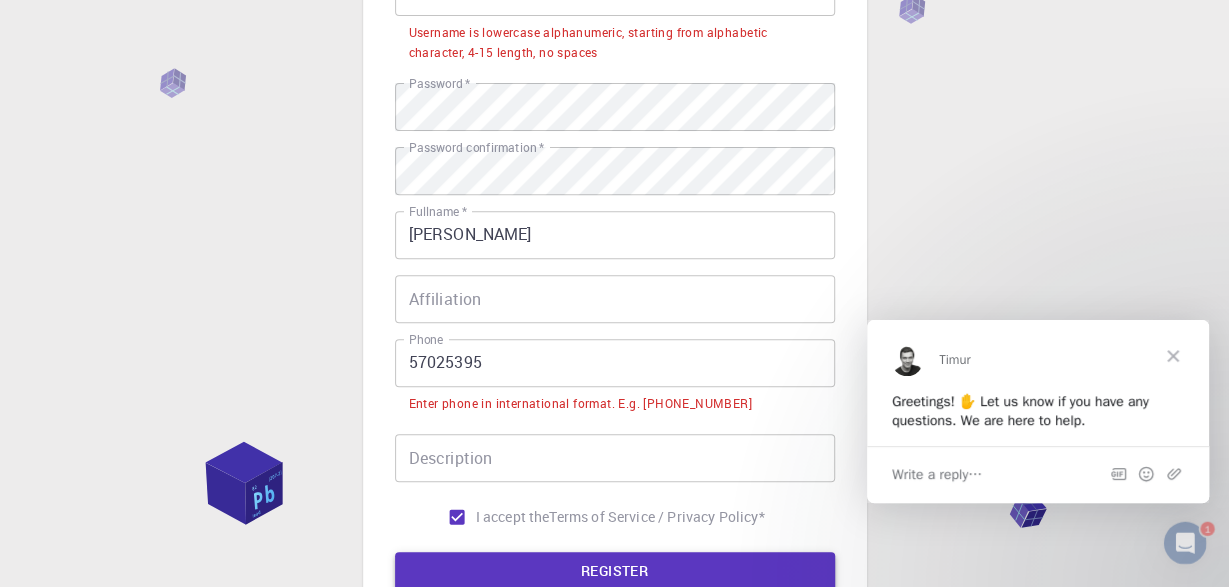 scroll, scrollTop: 0, scrollLeft: 0, axis: both 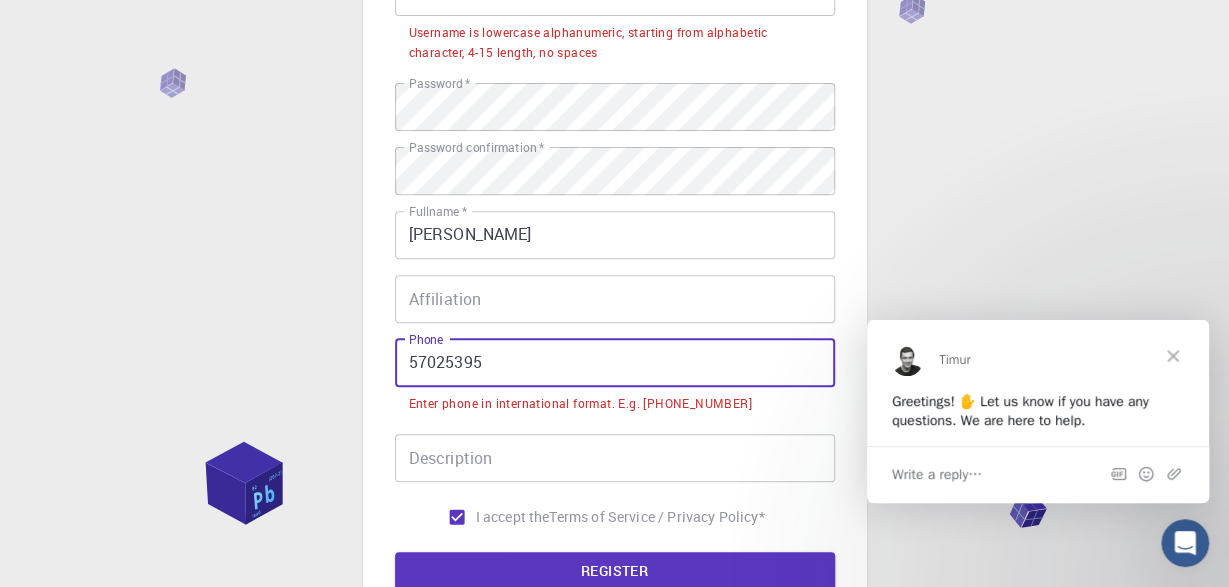 click on "57025395" at bounding box center [615, 363] 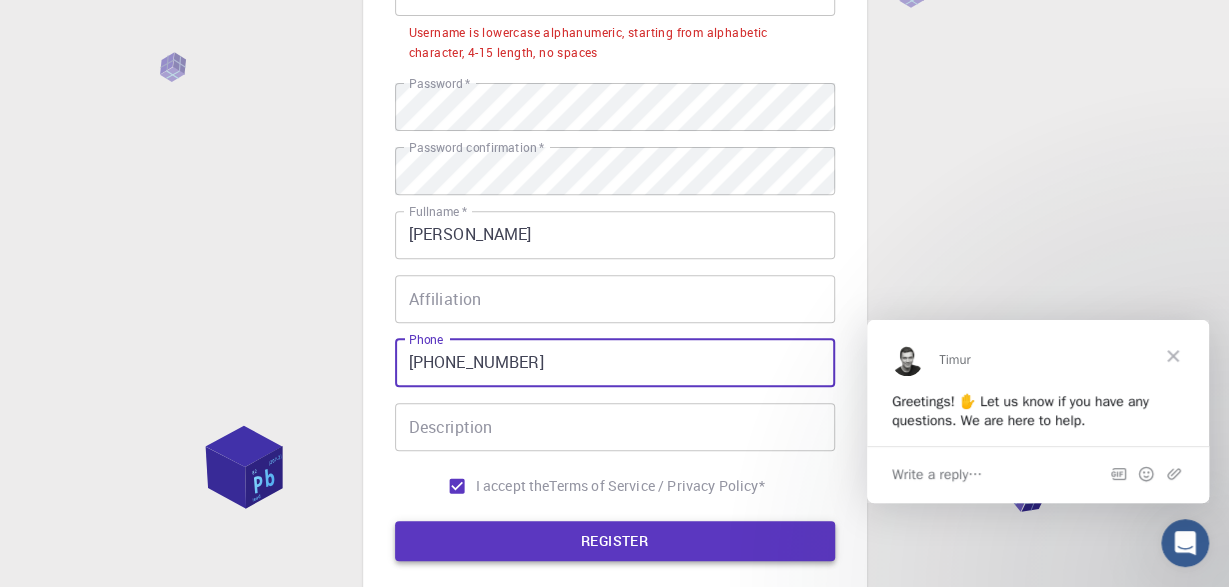 type on "[PHONE_NUMBER]" 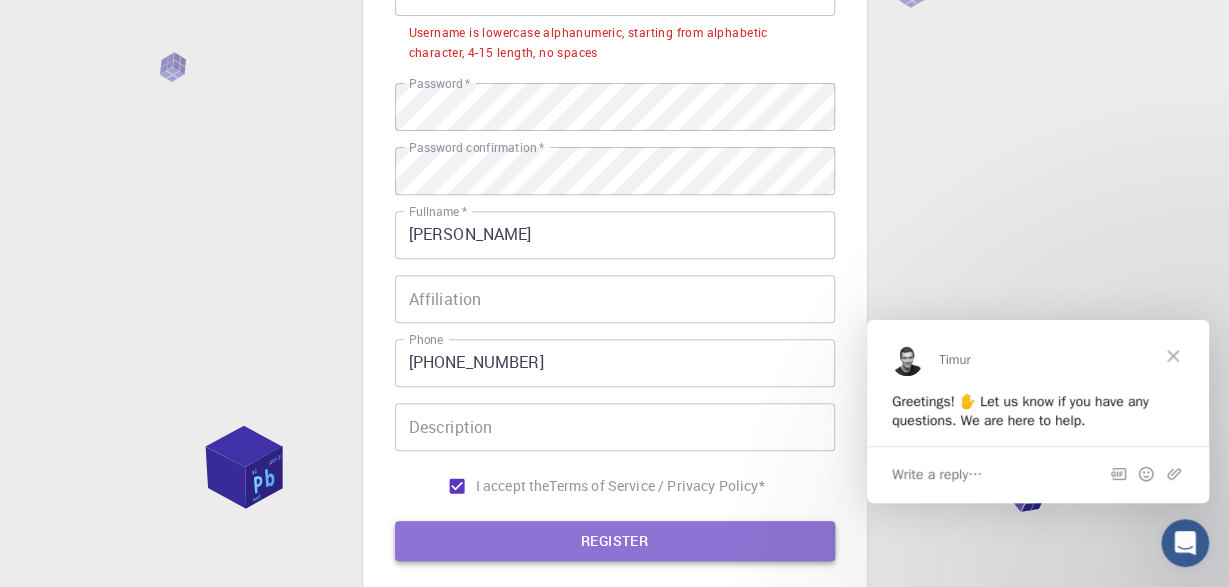 click on "REGISTER" at bounding box center (615, 541) 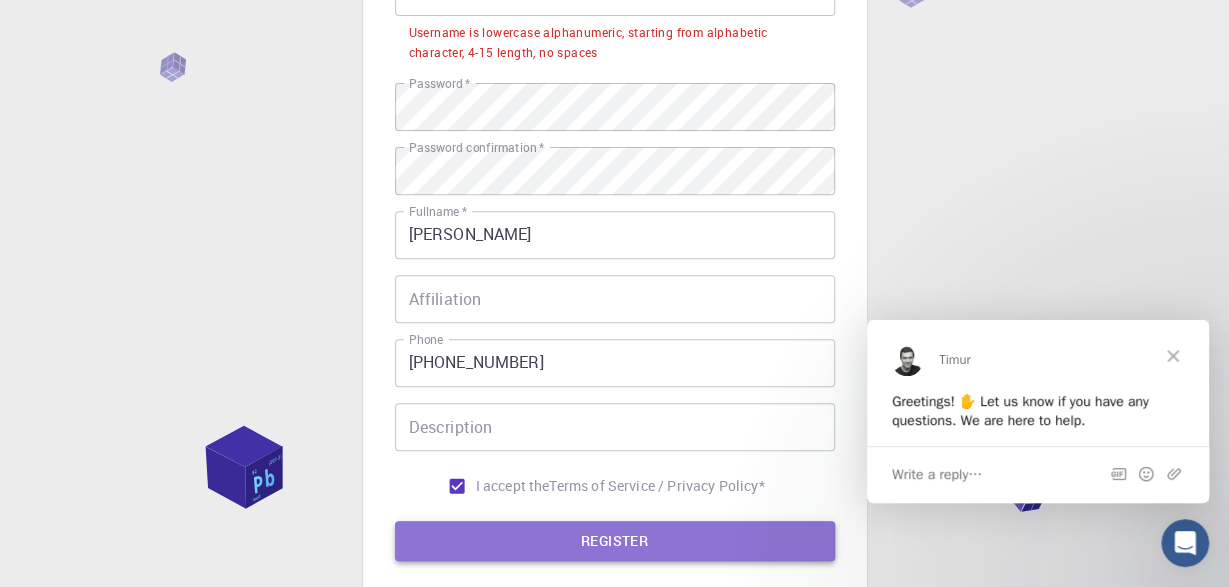 click on "REGISTER" at bounding box center (615, 541) 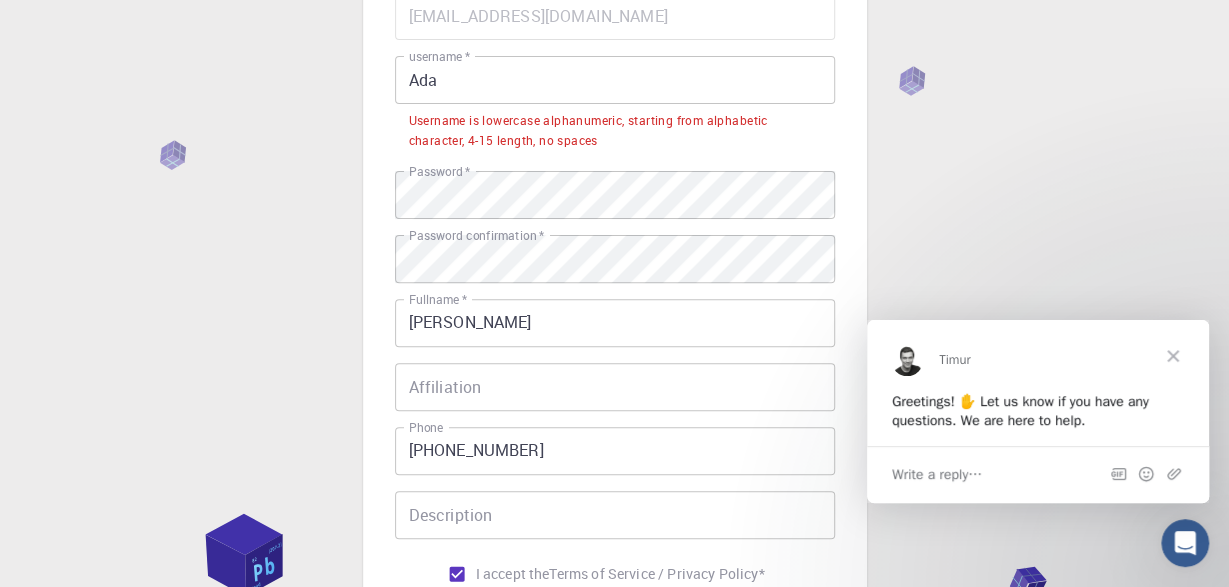 scroll, scrollTop: 196, scrollLeft: 0, axis: vertical 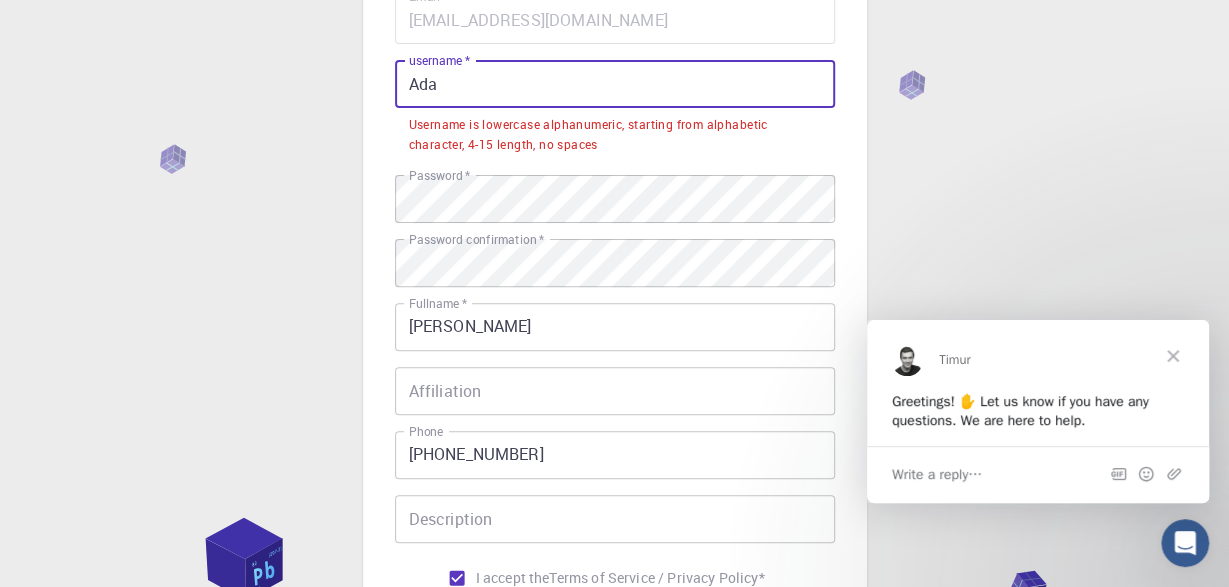 click on "Ada" at bounding box center [615, 84] 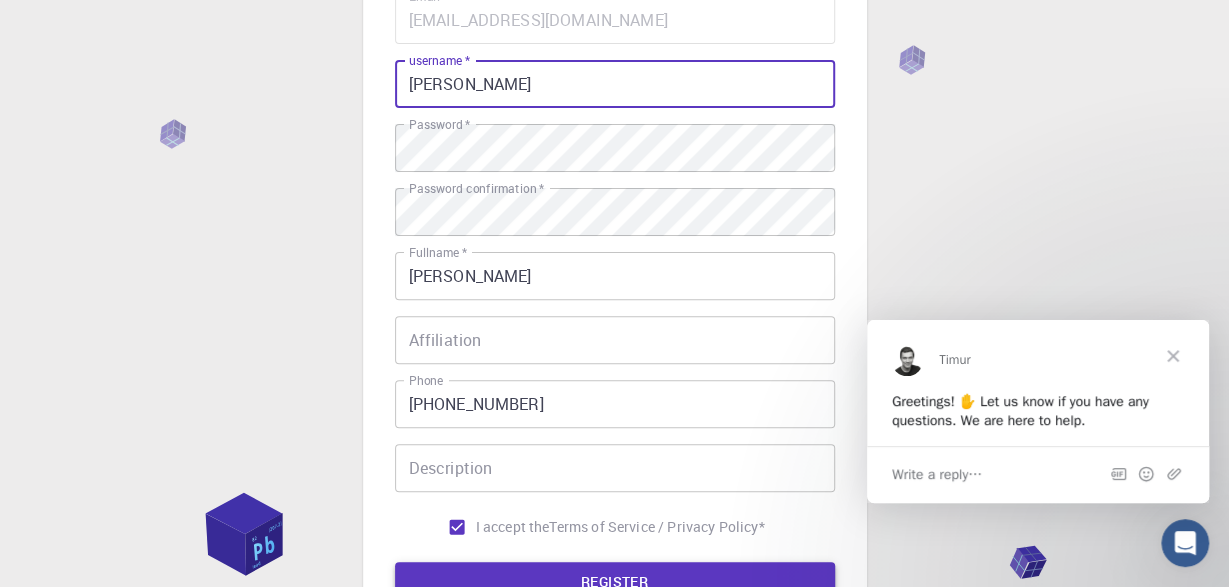 type on "[PERSON_NAME]" 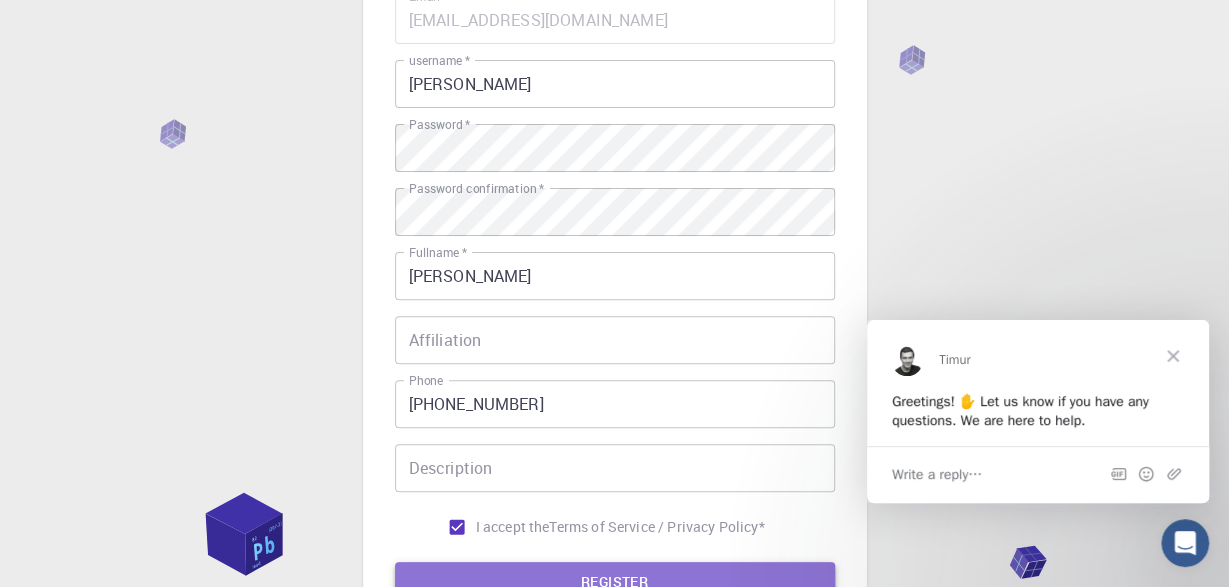 click on "REGISTER" at bounding box center (615, 582) 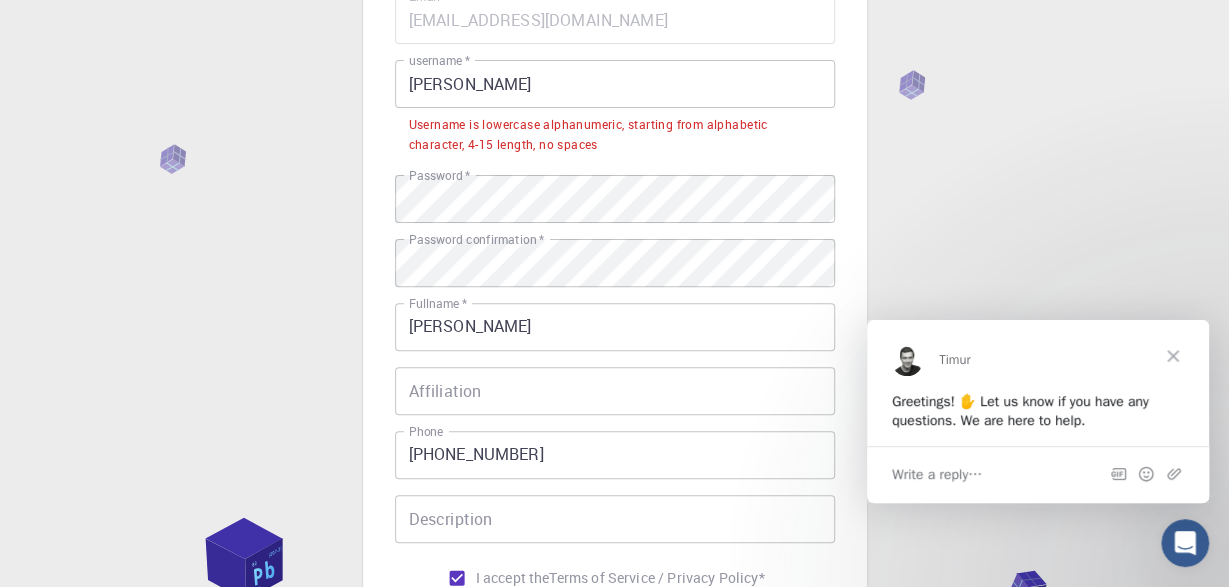 type 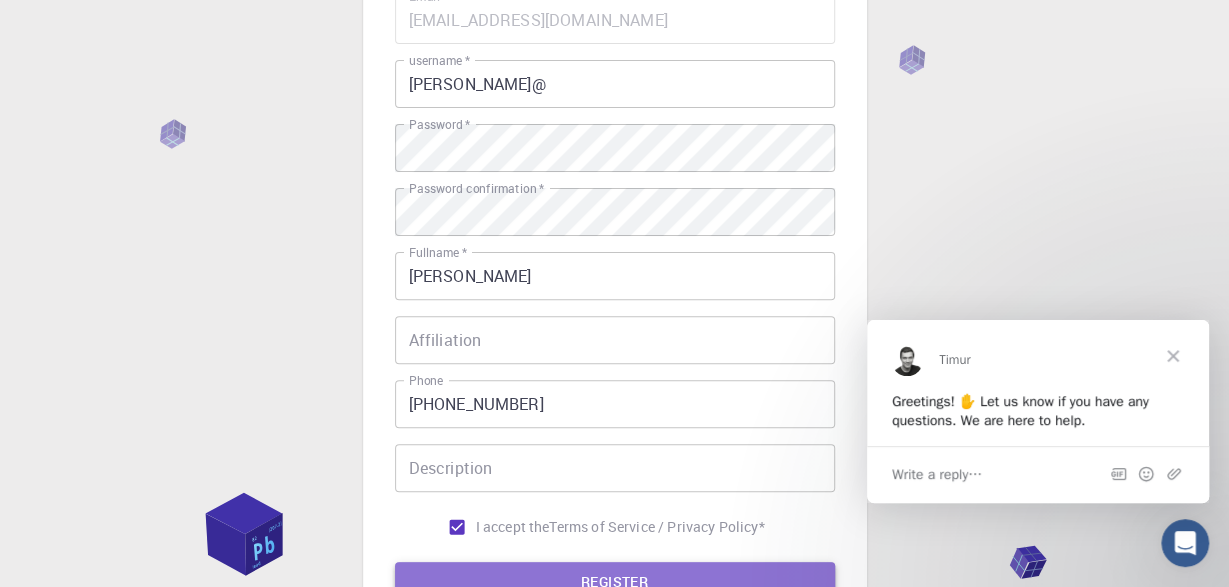 click on "REGISTER" at bounding box center (615, 582) 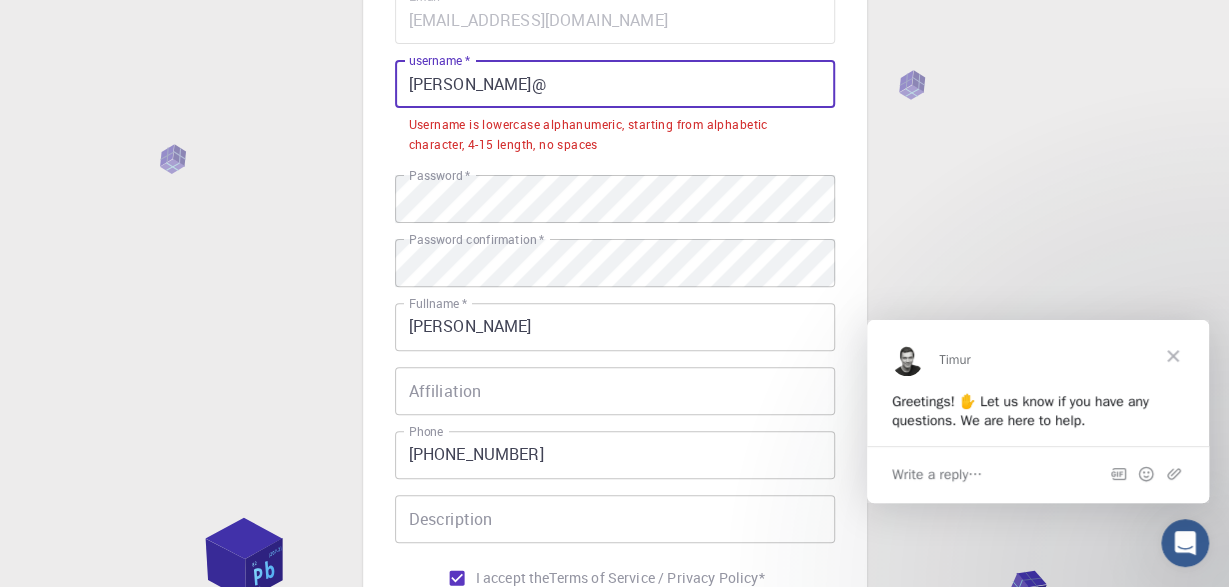 click on "[PERSON_NAME]@" at bounding box center (615, 84) 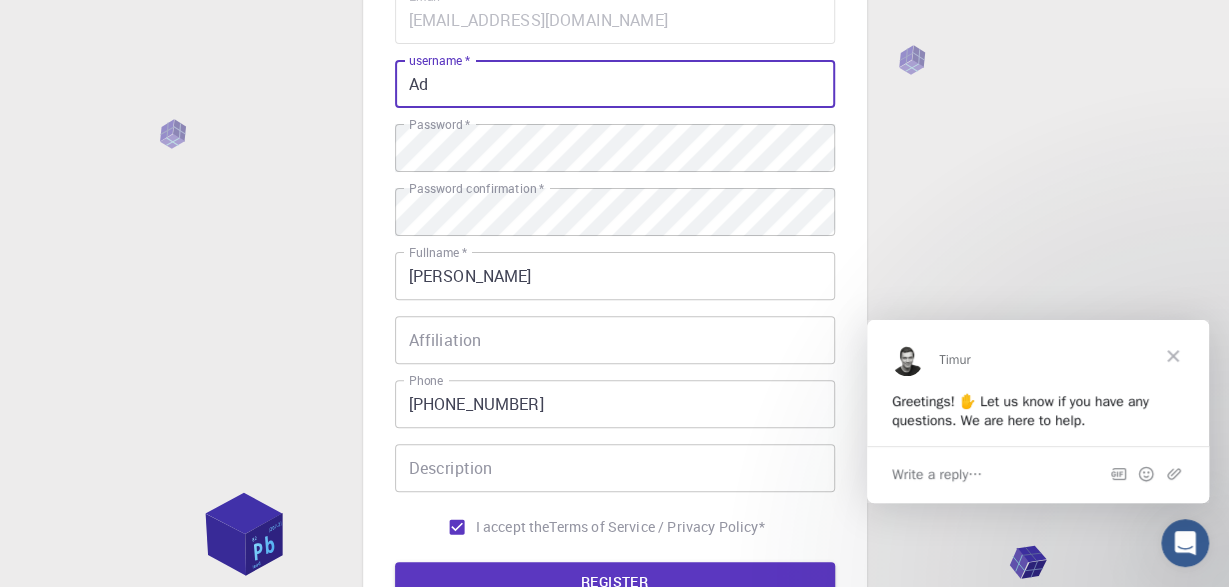 type on "A" 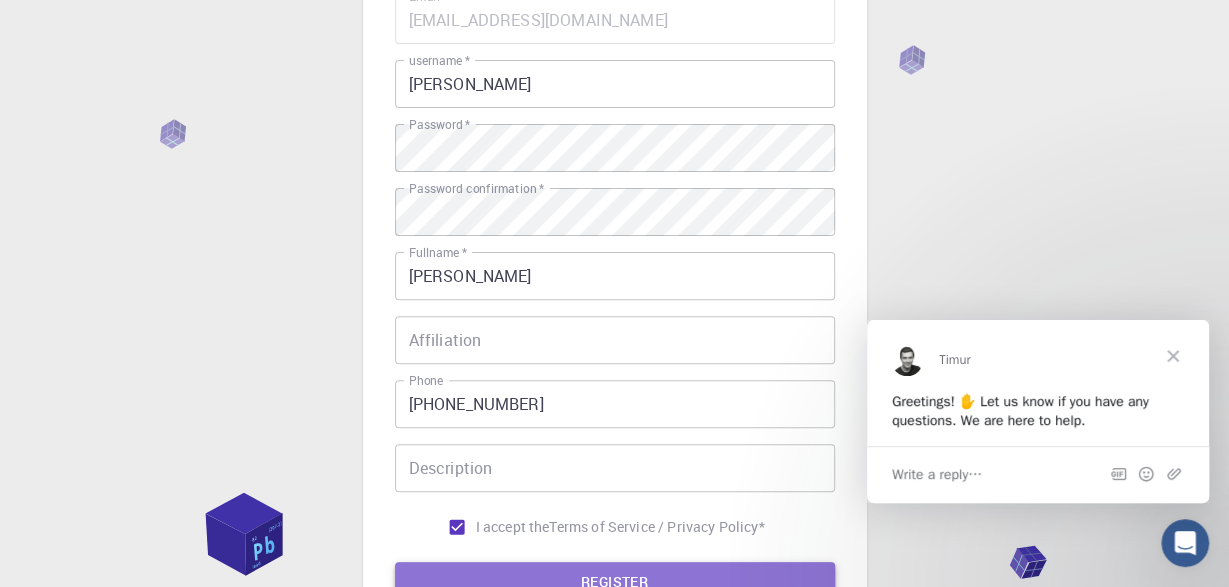 click on "REGISTER" at bounding box center (615, 582) 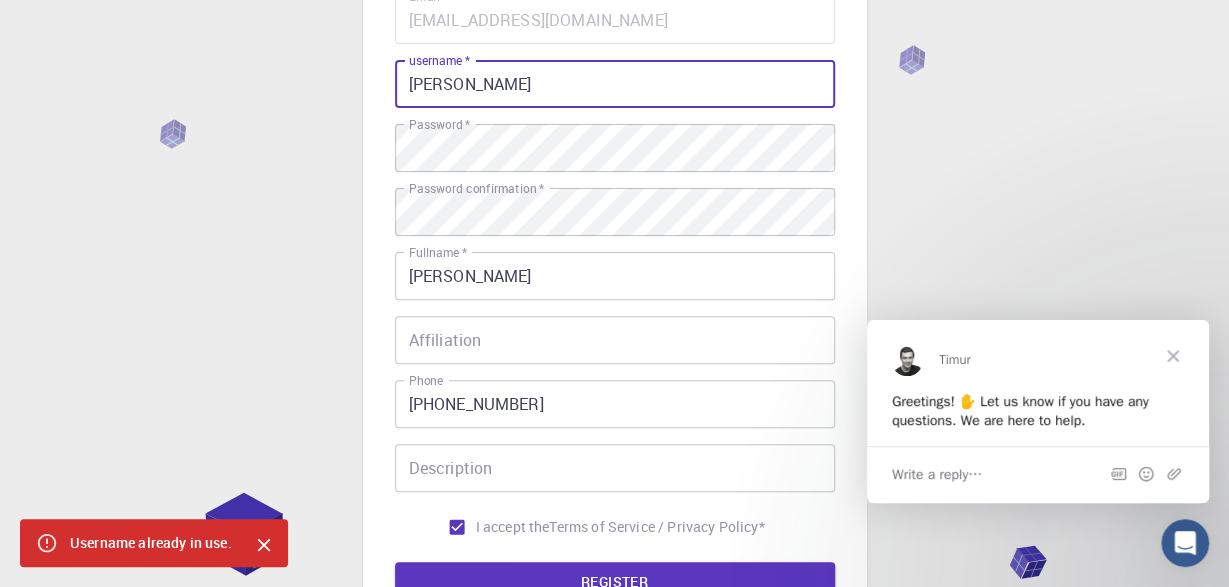 click on "[PERSON_NAME]" at bounding box center (615, 84) 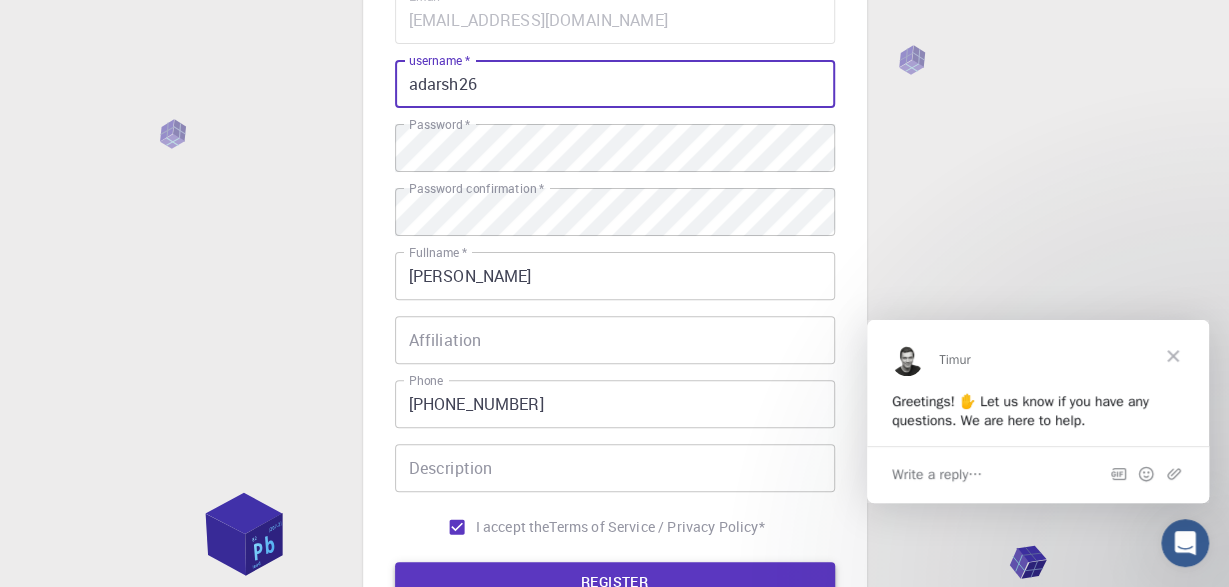 type on "adarsh26" 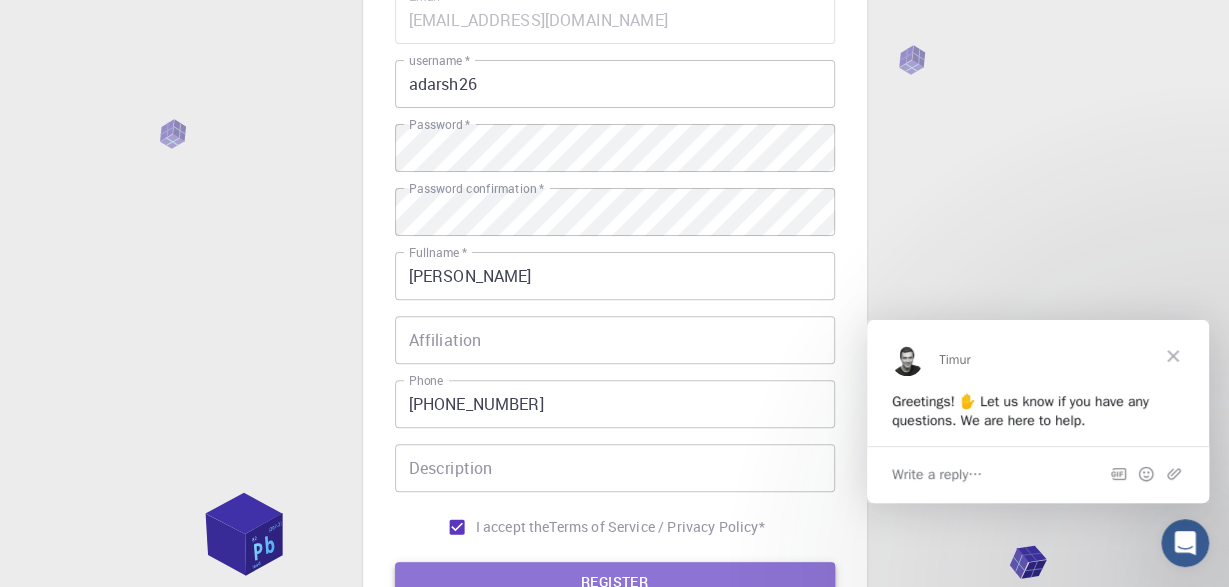 click on "REGISTER" at bounding box center [615, 582] 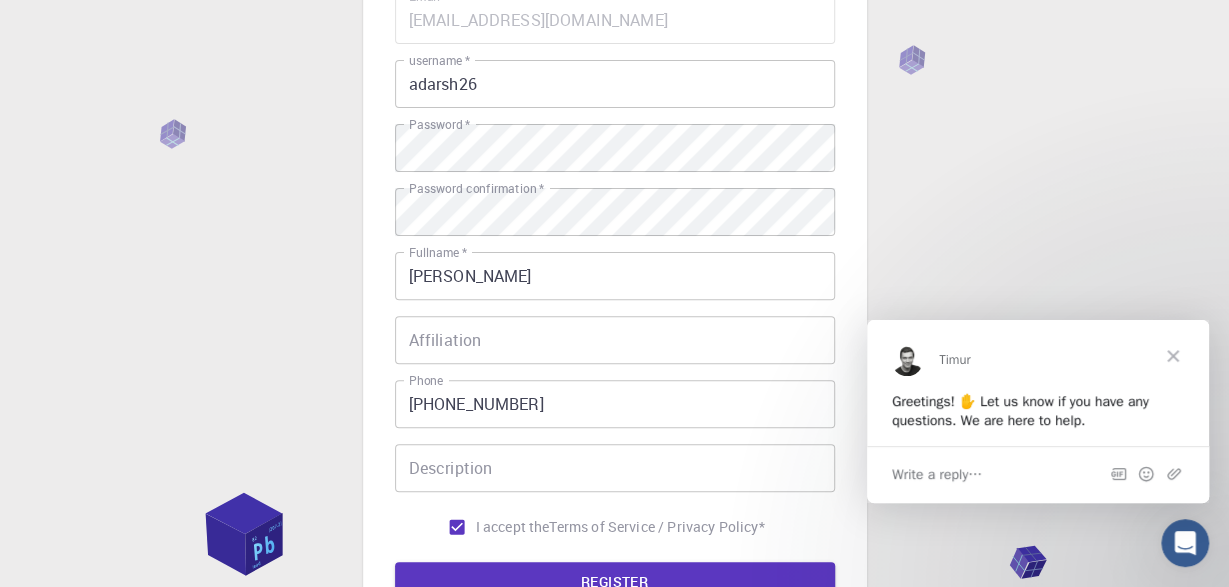 scroll, scrollTop: 0, scrollLeft: 0, axis: both 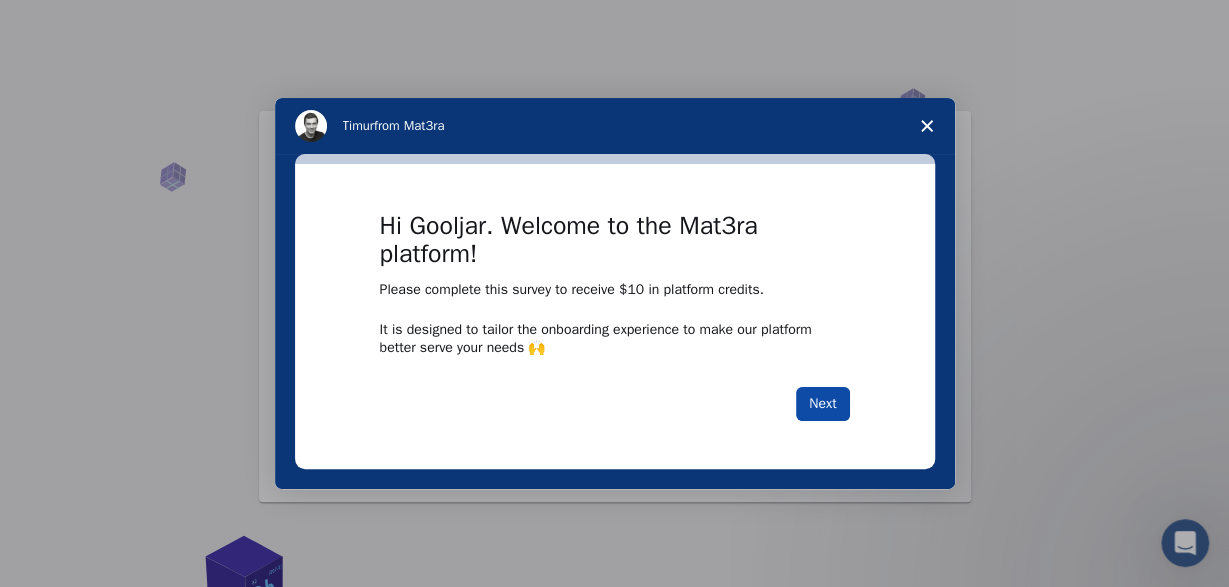 click on "Next" at bounding box center (822, 404) 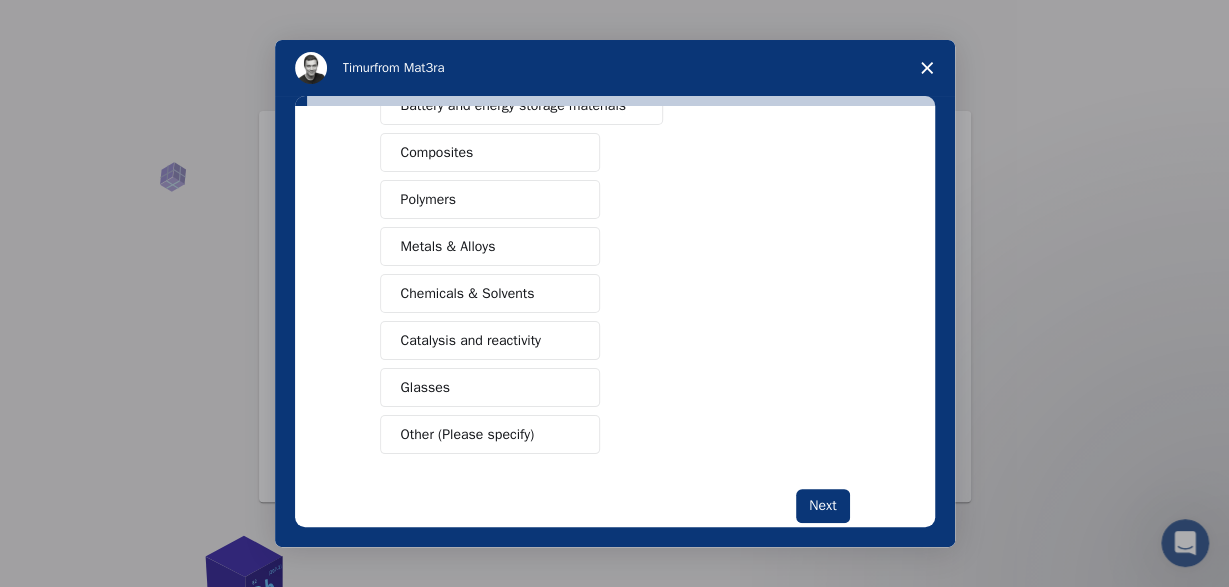 scroll, scrollTop: 370, scrollLeft: 0, axis: vertical 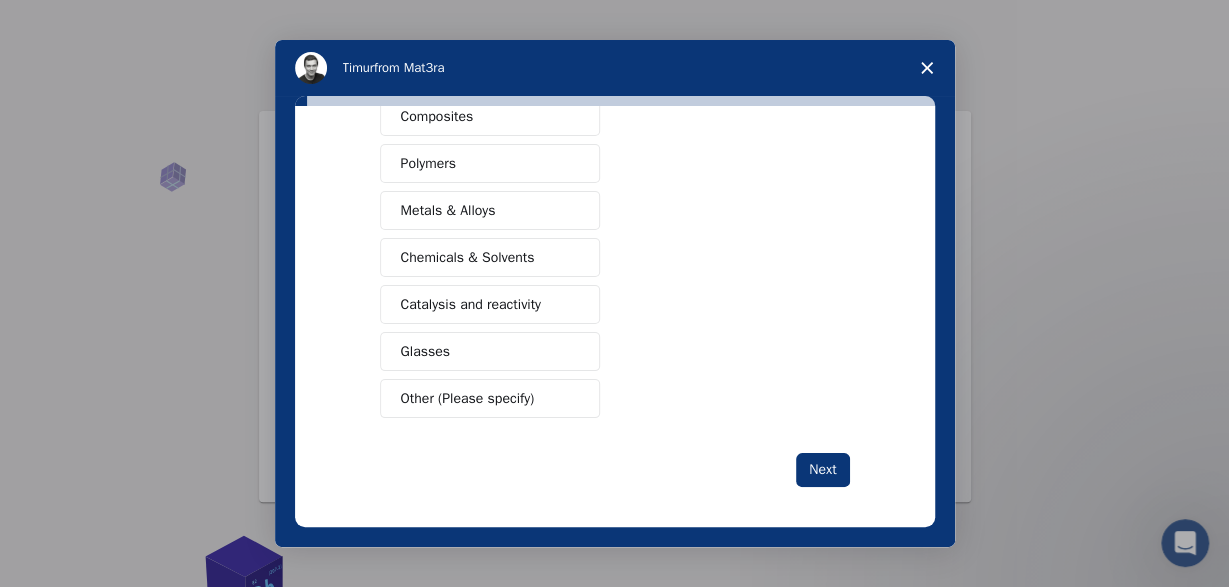 click on "Other (Please specify)" at bounding box center [490, 398] 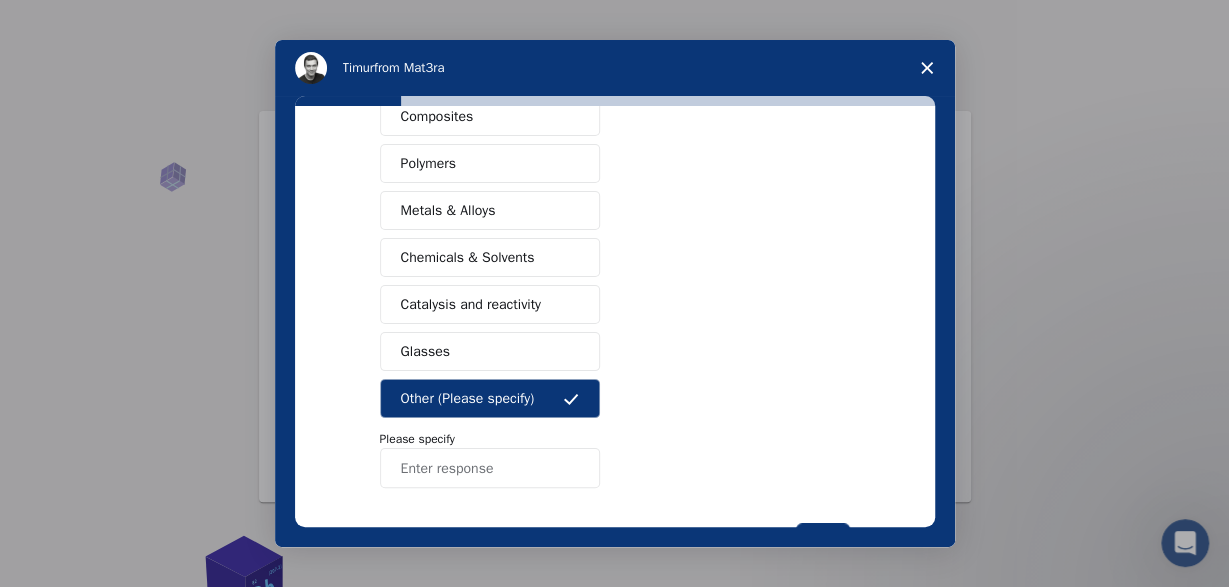 click at bounding box center (490, 468) 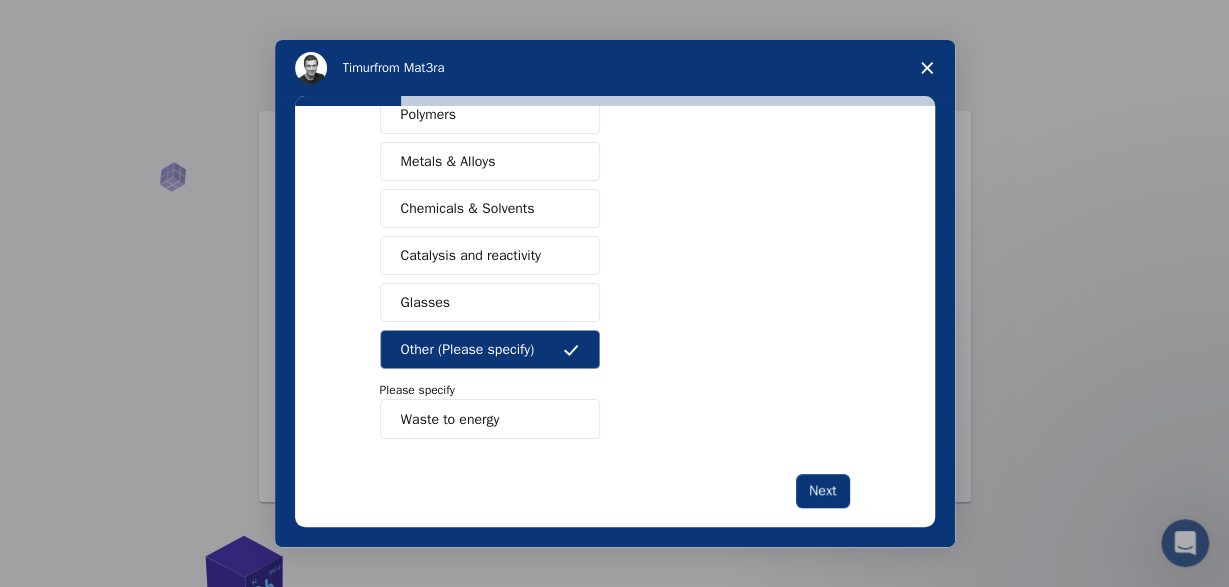 scroll, scrollTop: 440, scrollLeft: 0, axis: vertical 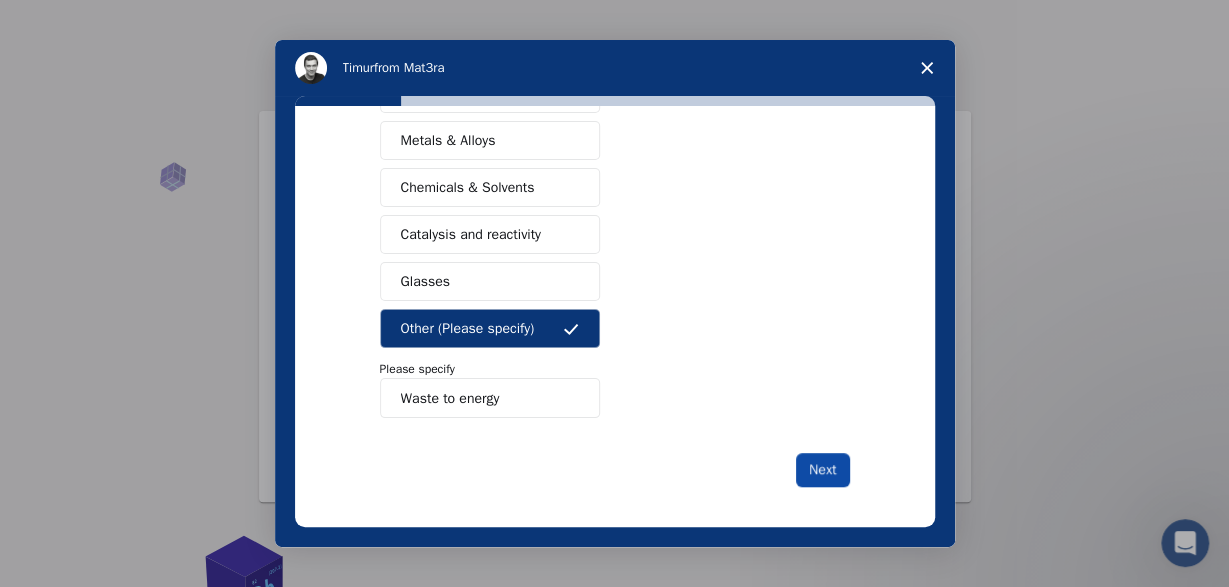 type on "Waste to energy" 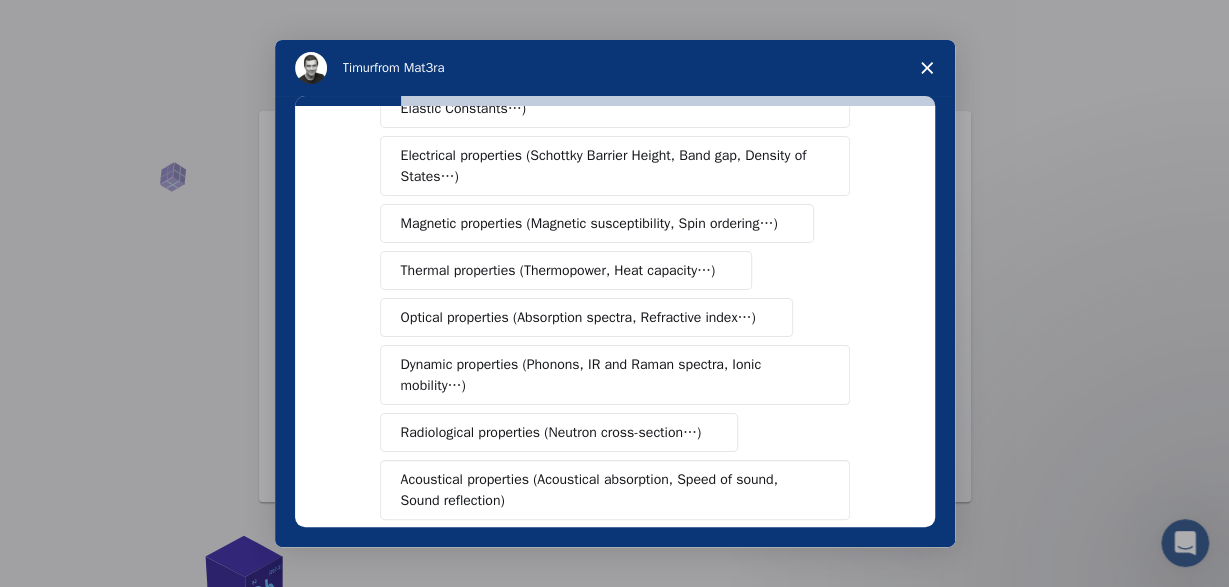 scroll, scrollTop: 113, scrollLeft: 0, axis: vertical 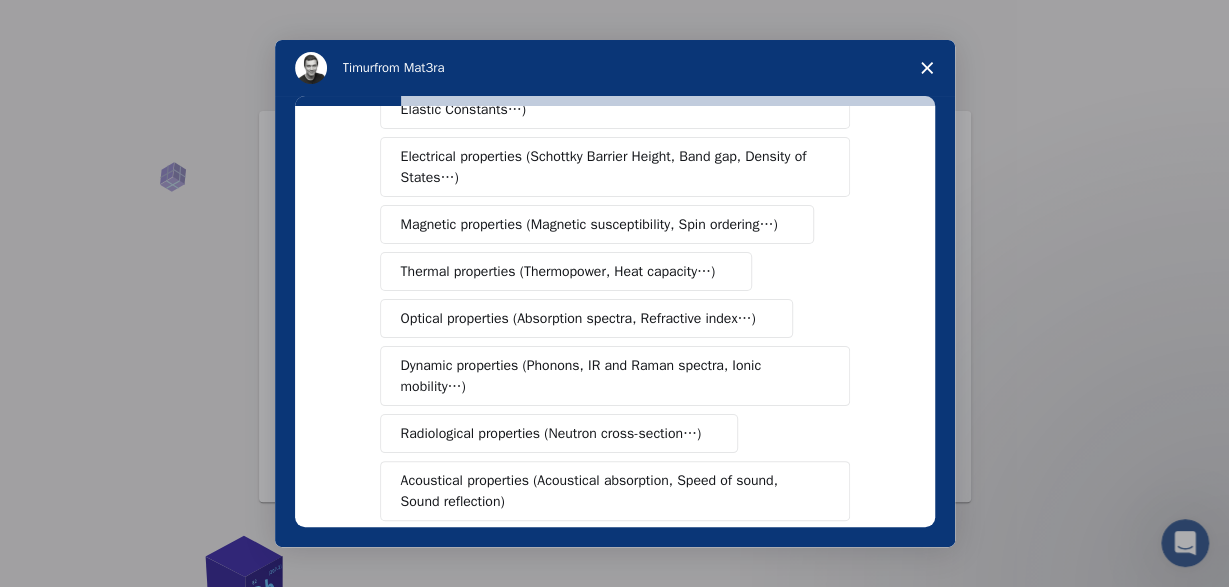 click on "Thermal properties (Thermopower, Heat capacity…)" at bounding box center [558, 271] 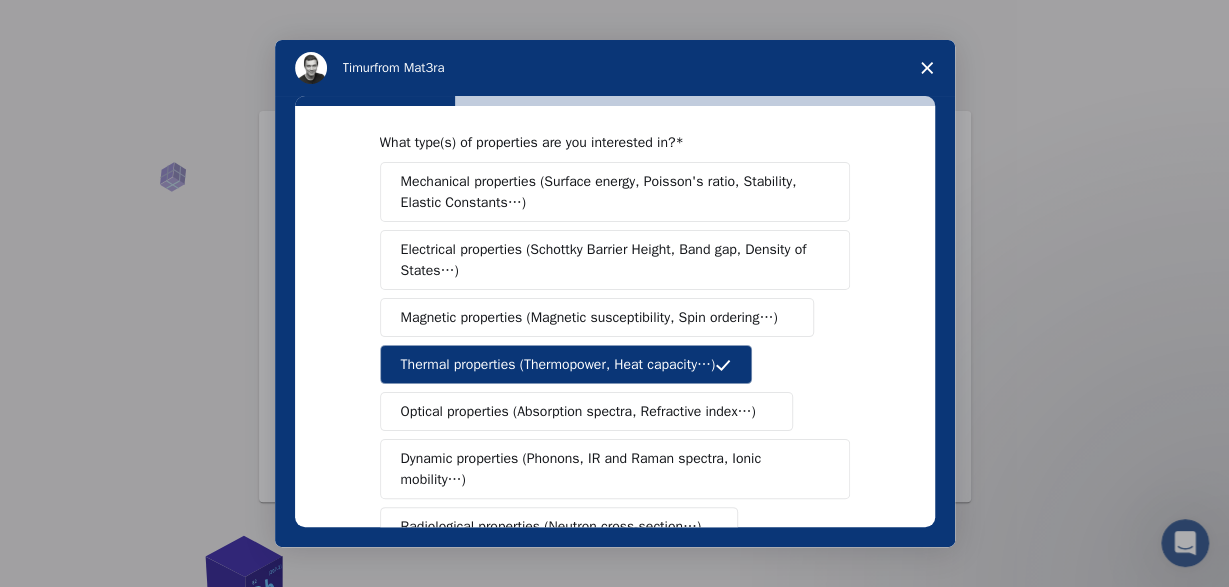 scroll, scrollTop: 6, scrollLeft: 0, axis: vertical 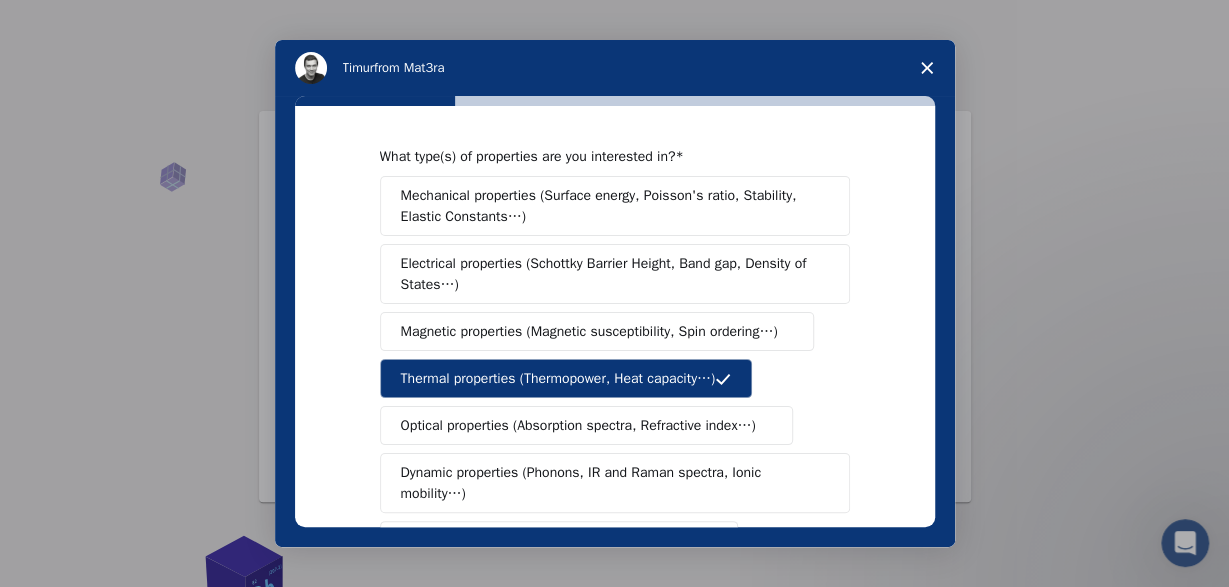 click on "Electrical properties (Schottky Barrier Height, Band gap, Density of States…)" at bounding box center (608, 274) 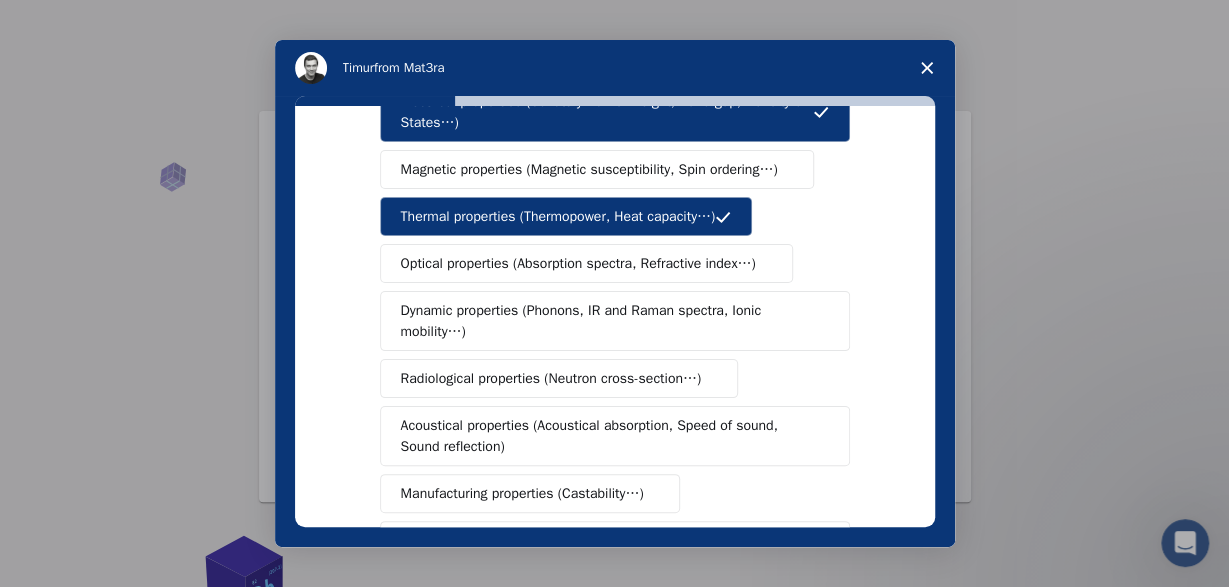 scroll, scrollTop: 119, scrollLeft: 0, axis: vertical 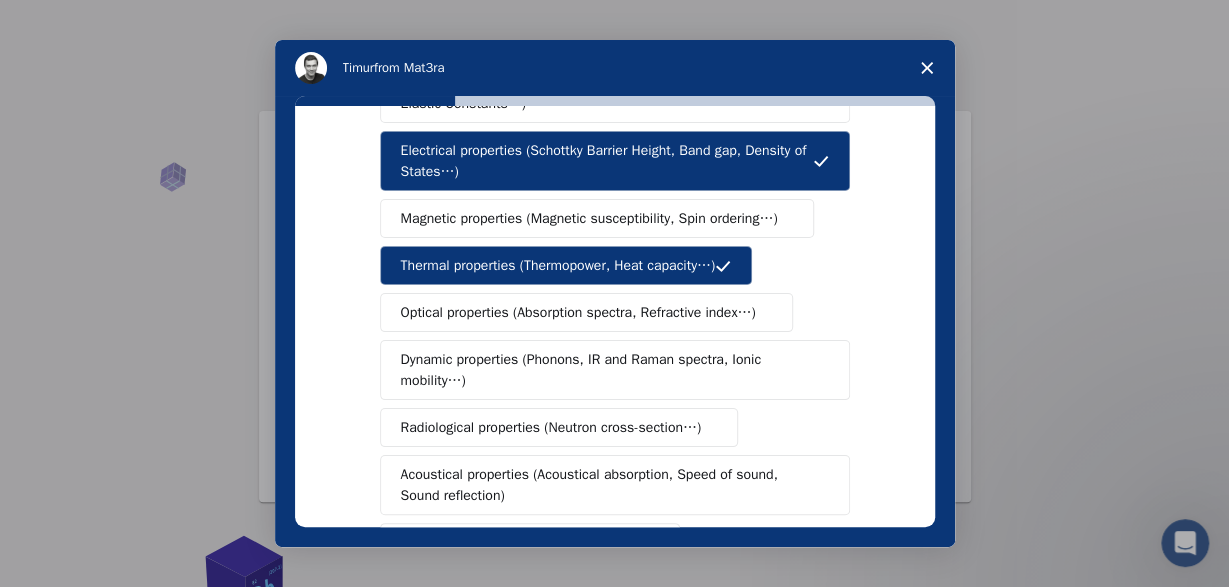click at bounding box center [927, 68] 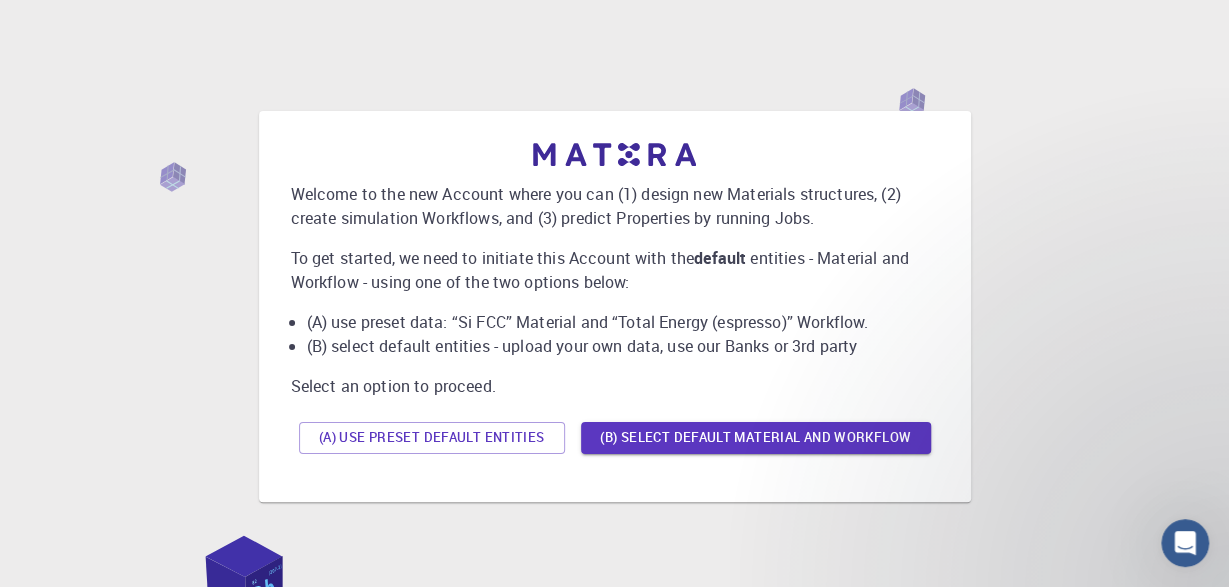 click on "Welcome to the new Account where you can (1) design new Materials structures, (2) create simulation Workflows, and (3) predict Properties by running Jobs. To get started, we need to initiate this Account with the  default   entities - Material and Workflow - using one of the two options below: (A) use preset data: “Si FCC” Material and “Total Energy (espresso)” Workflow. (B) select default entities - upload your own data, use our Banks or 3rd party Select an option to proceed. (A) Use preset default entities (B) Select default material and workflow" at bounding box center [614, 306] 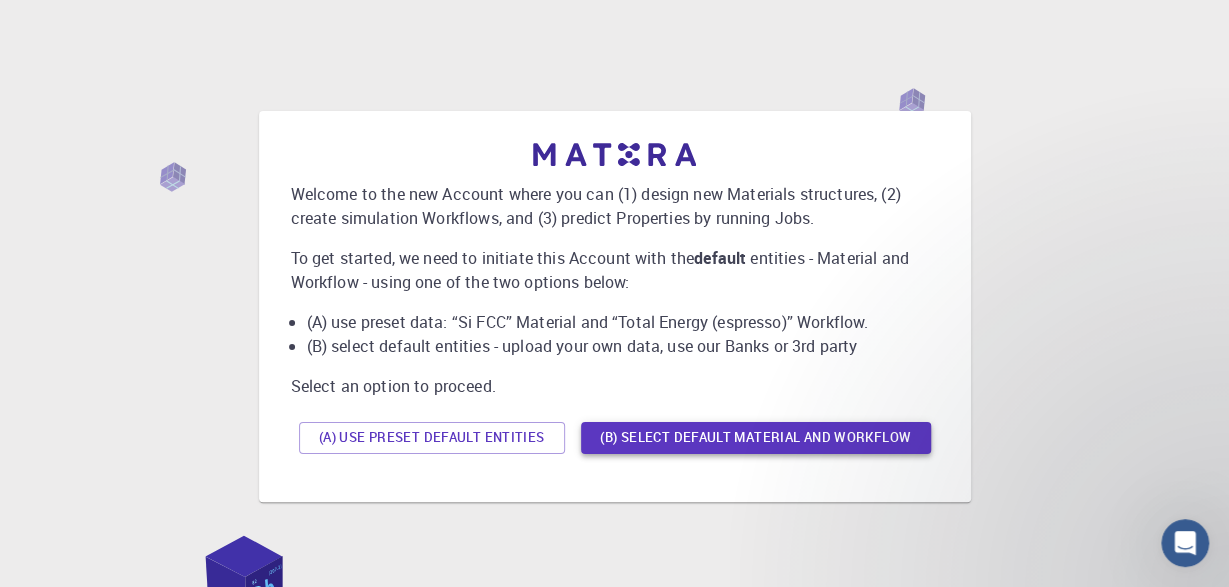 click on "(B) Select default material and workflow" at bounding box center [756, 438] 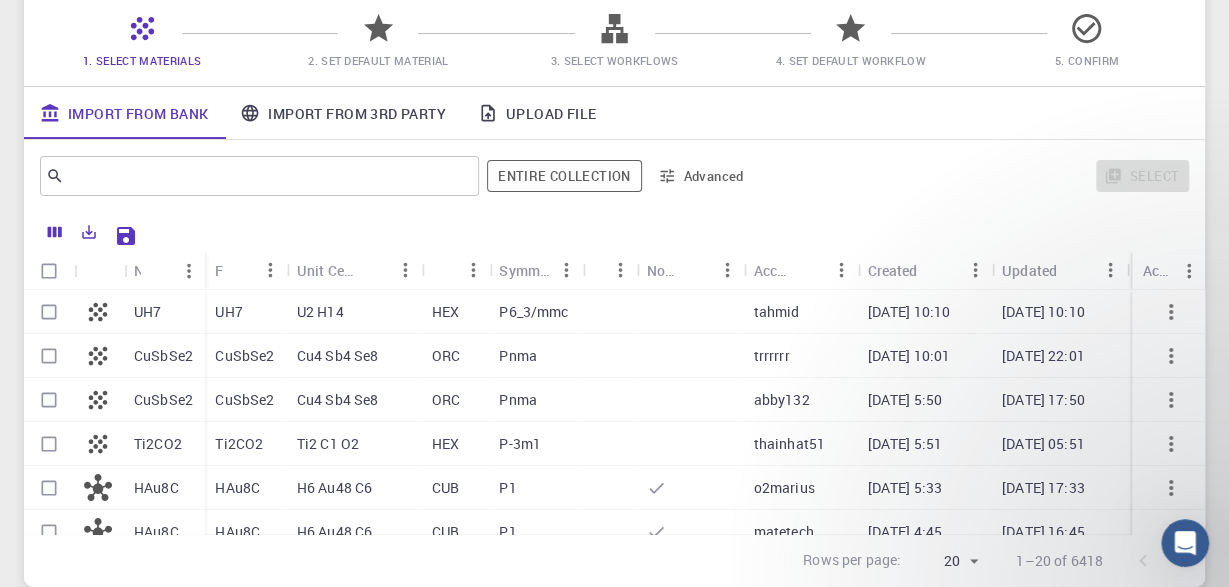 scroll, scrollTop: 177, scrollLeft: 0, axis: vertical 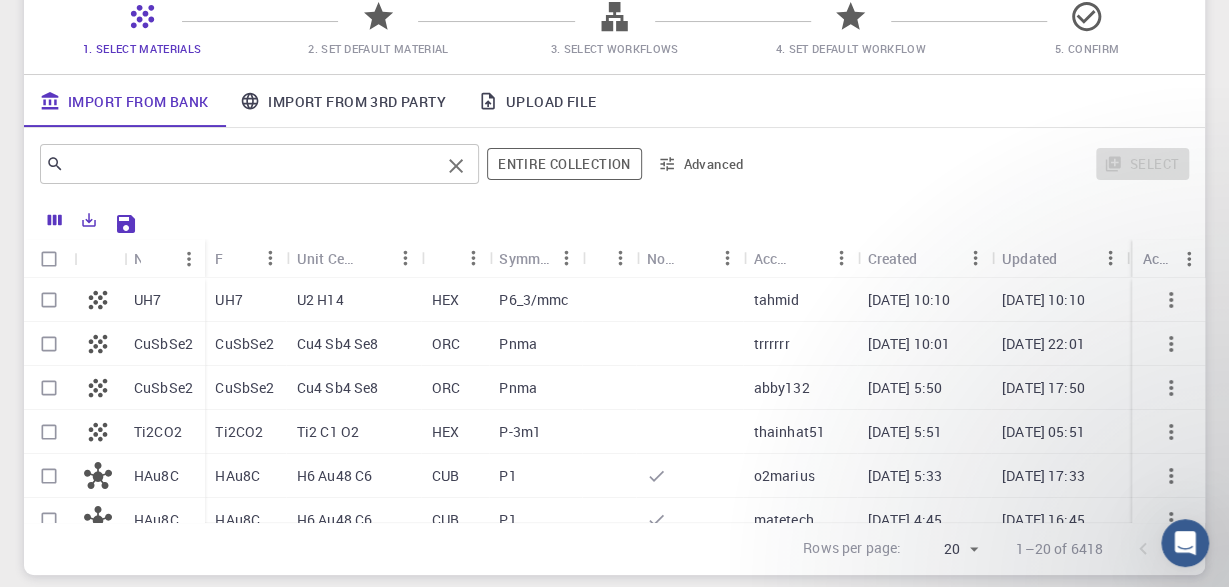 click at bounding box center [252, 164] 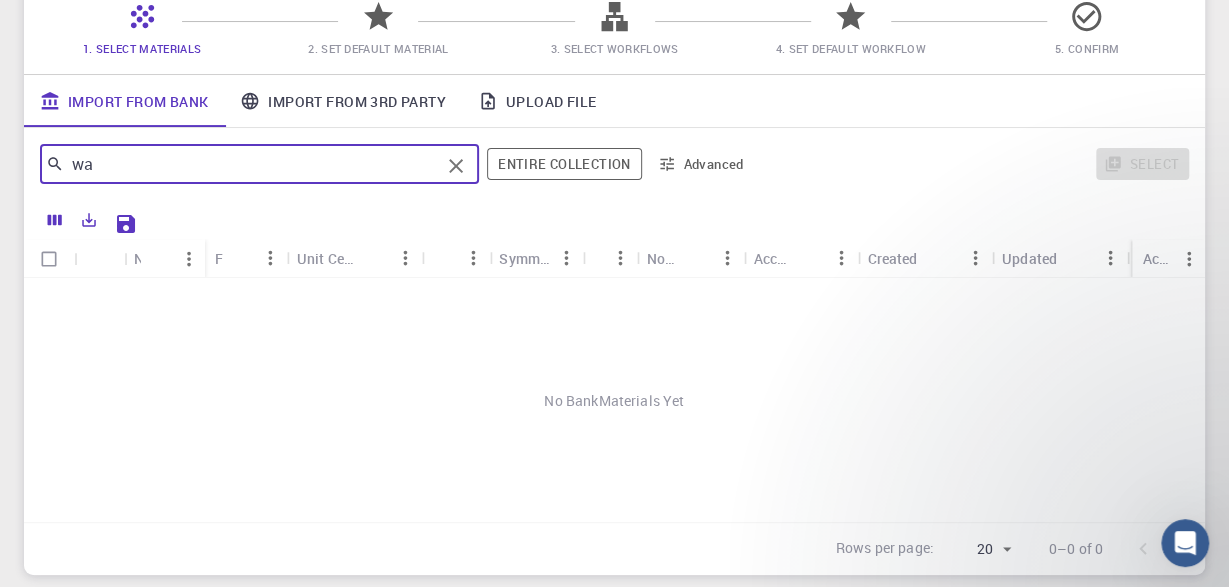 type on "w" 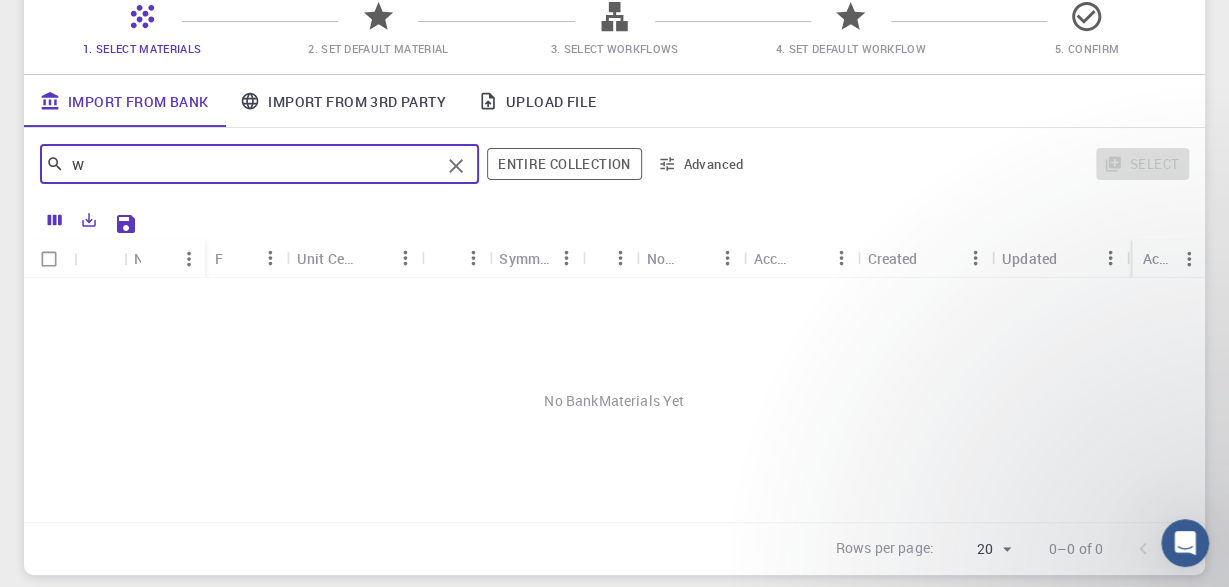 type 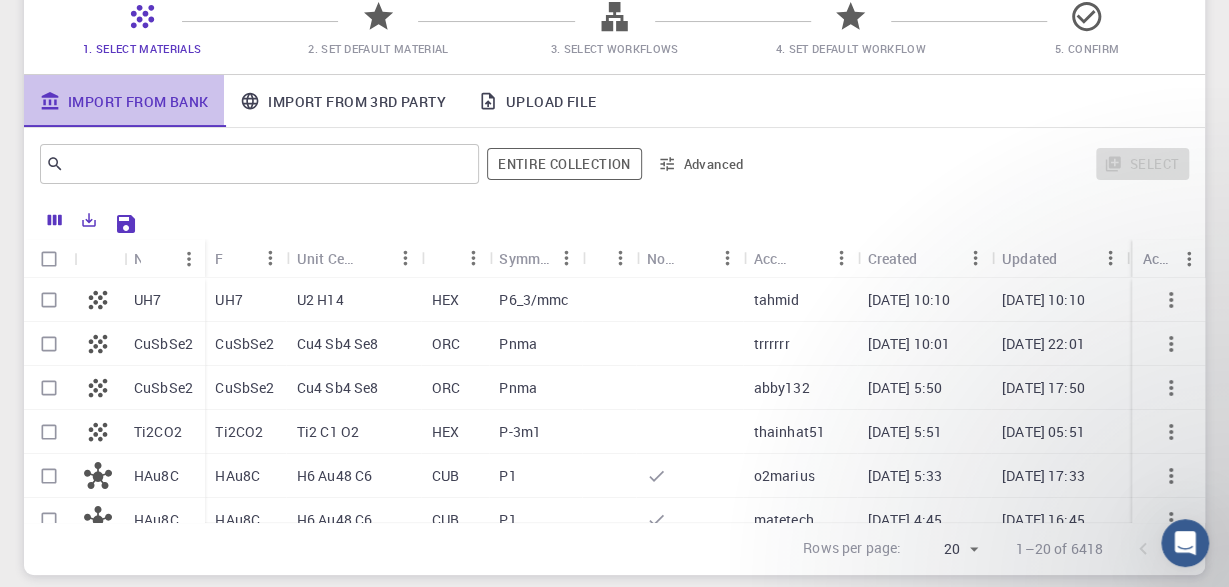 click on "Import From Bank" at bounding box center [124, 101] 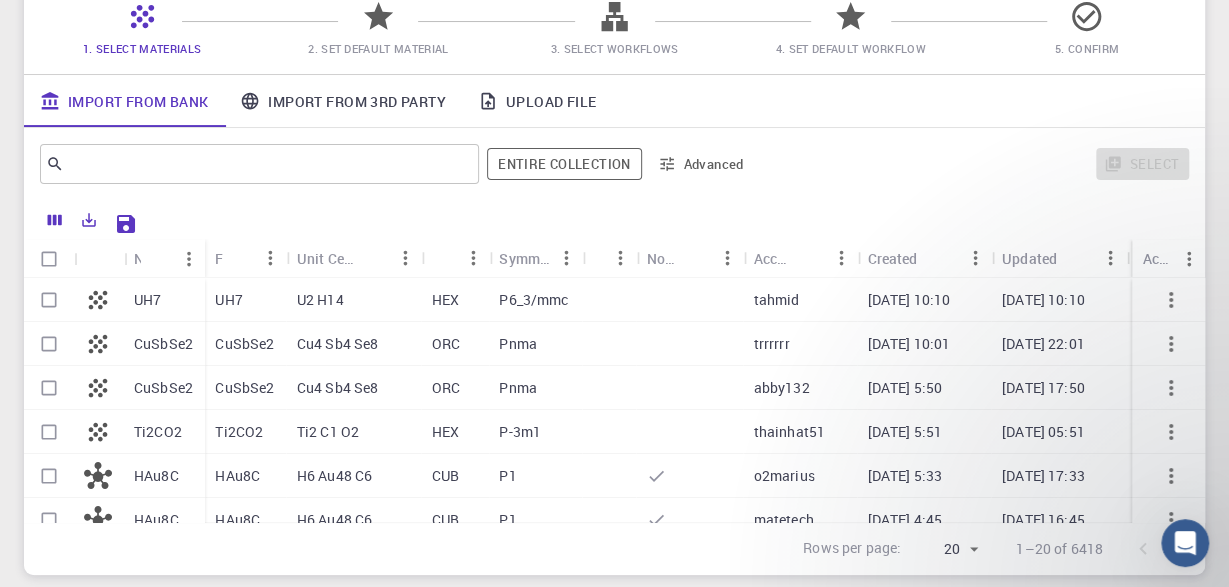 click on "Cu4 Sb4 Se8" at bounding box center (354, 388) 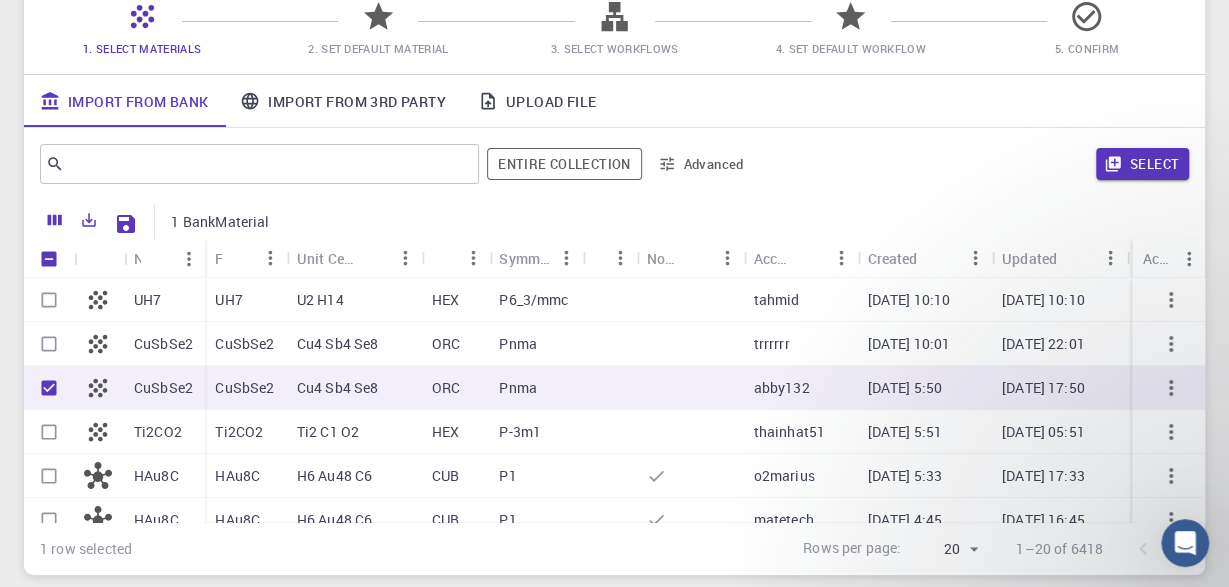 checkbox on "true" 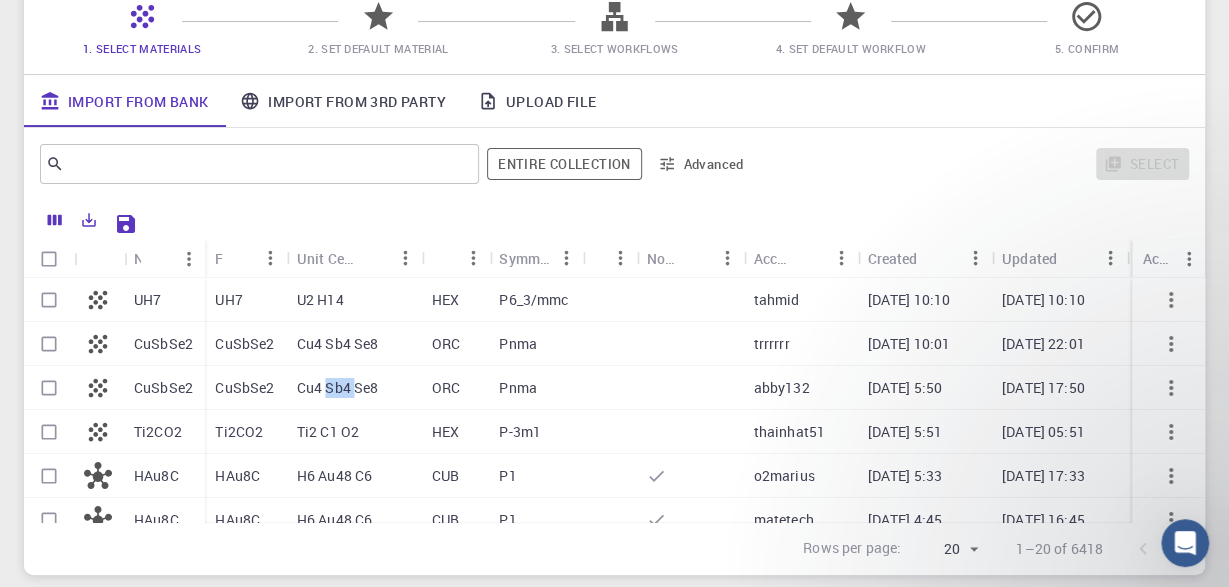 scroll, scrollTop: 25, scrollLeft: 0, axis: vertical 